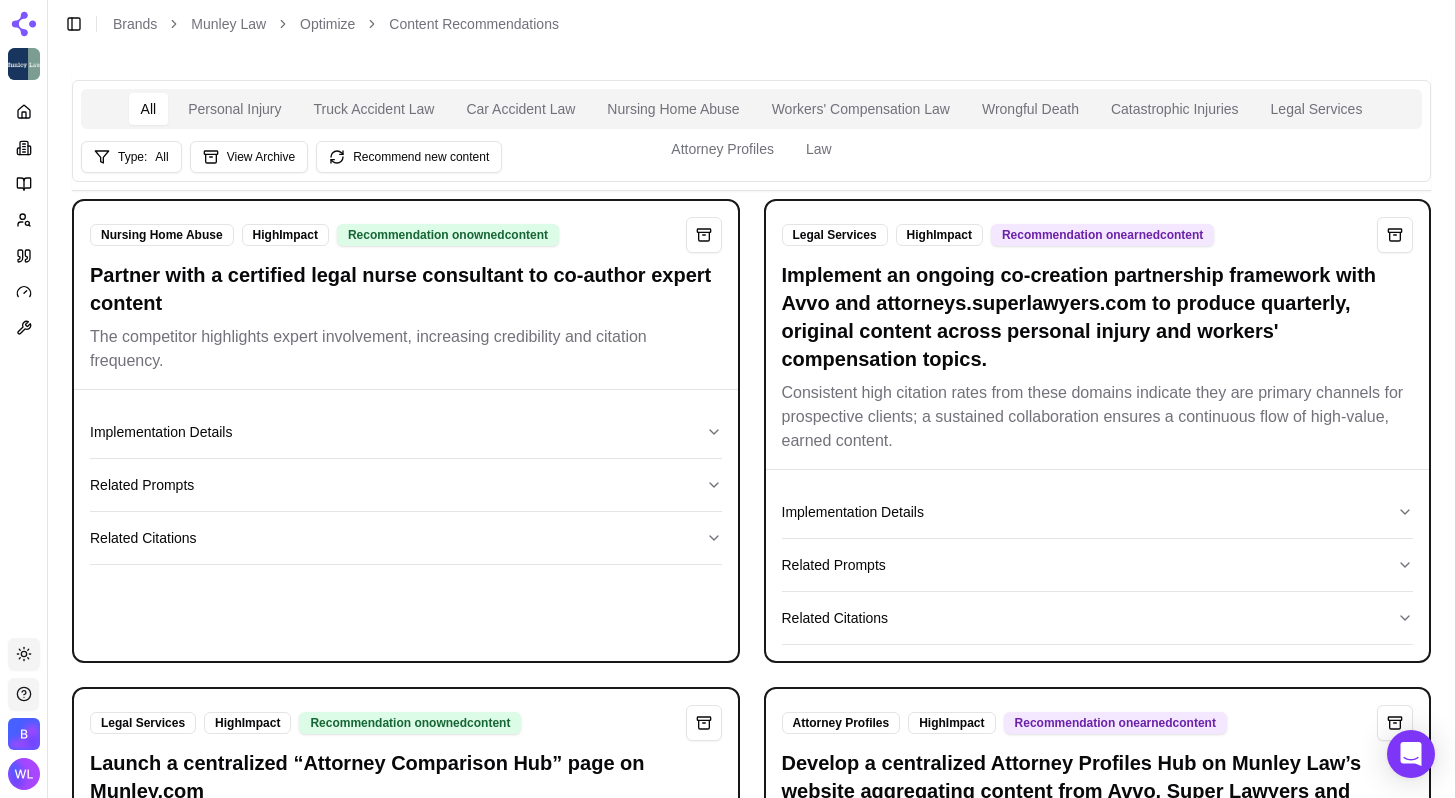 scroll, scrollTop: 7884, scrollLeft: 0, axis: vertical 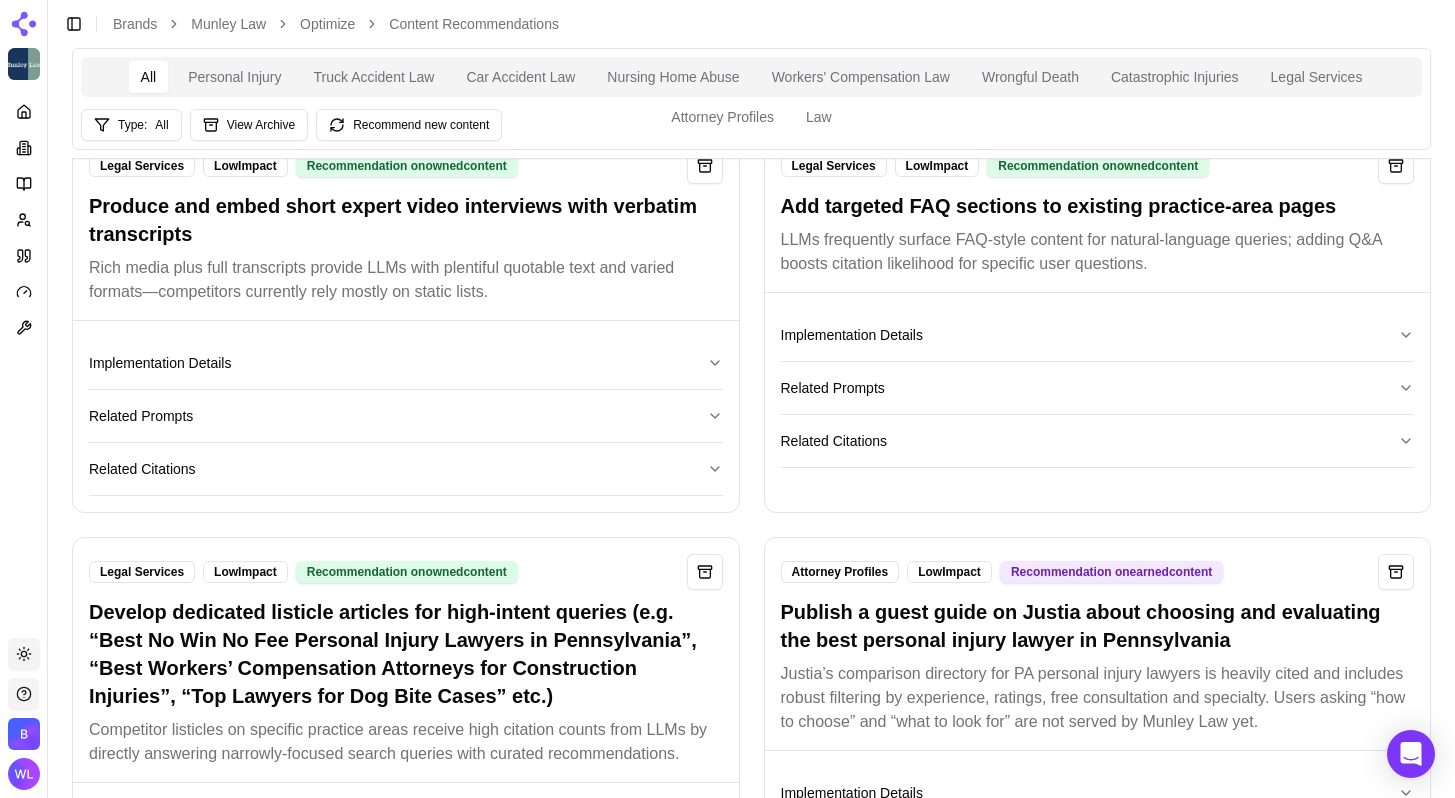 click on "Platform Toggle theme Bob Agency Toggle Sidebar Brands Munley Law Optimize Content Recommendations All Personal Injury Truck Accident Law Car Accident Law Nursing Home Abuse Workers' Compensation Law Wrongful Death Catastrophic Injuries Legal Services Attorney Profiles Law Type: All View Archive Recommend new content Nursing Home Abuse High Impact Recommendation on owned content Partner with a certified legal nurse consultant to co-author expert content The competitor highlights expert involvement, increasing credibility and citation frequency. Implementation Details Related Prompts Related Citations Legal Services High Impact Recommendation on earned content Implement an ongoing co-creation partnership framework with Avvo and attorneys.superlawyers.com to produce quarterly, original content across personal injury and workers' compensation topics. Implementation Details Related Prompts Related Citations Legal Services High Impact Recommendation on owned content Implementation Details" at bounding box center (727, 4069) 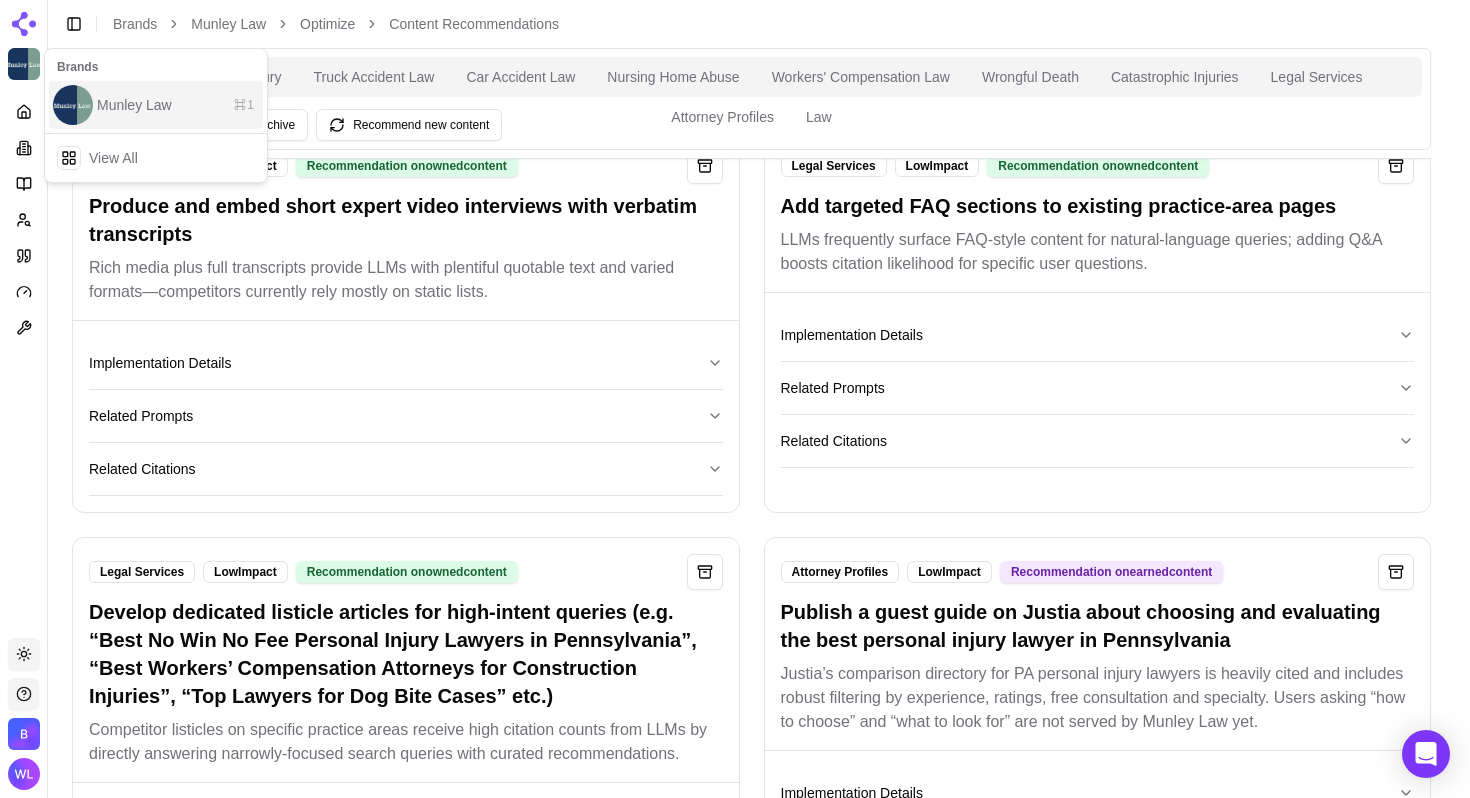 click on "Munley Law ⌘ 1" at bounding box center [156, 105] 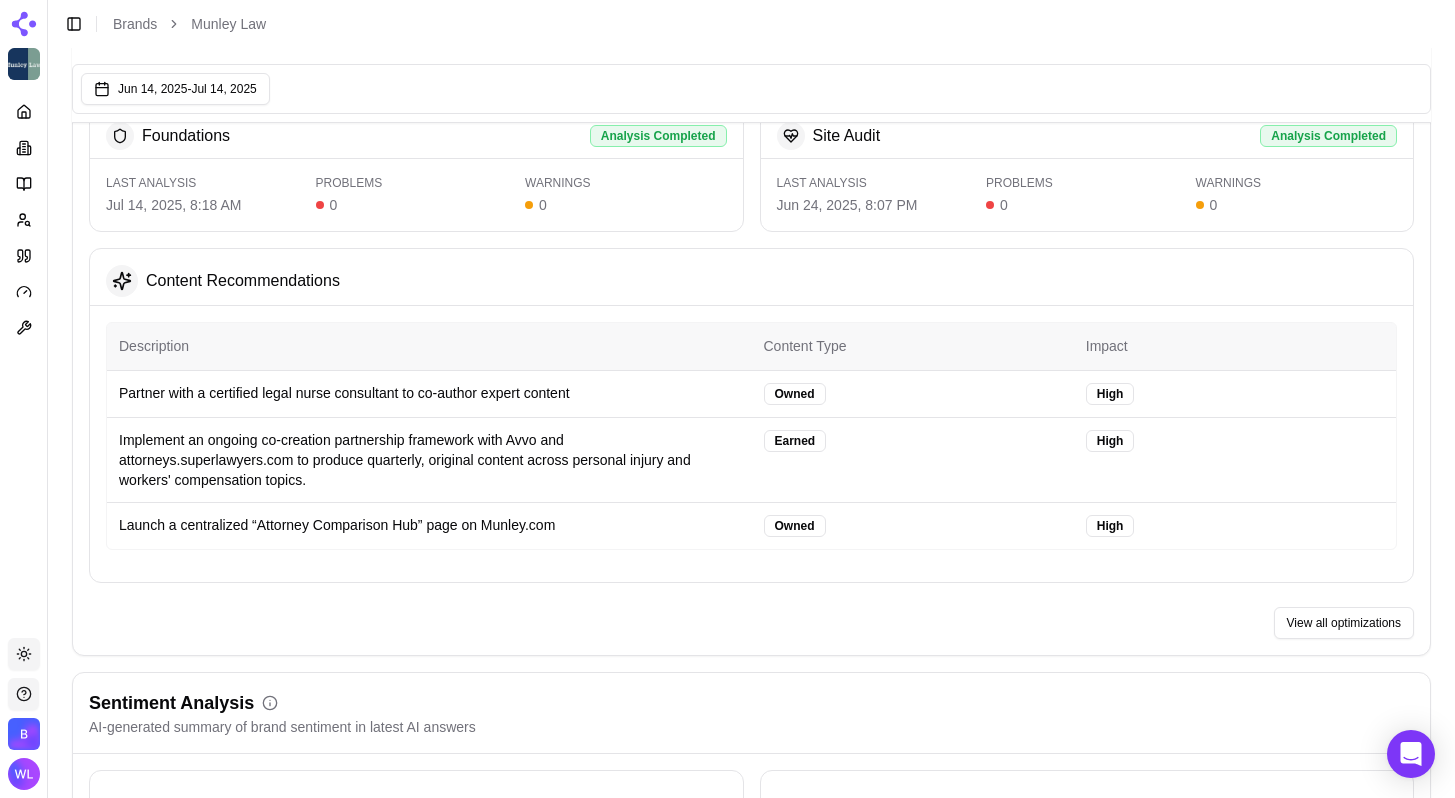 scroll, scrollTop: 2754, scrollLeft: 0, axis: vertical 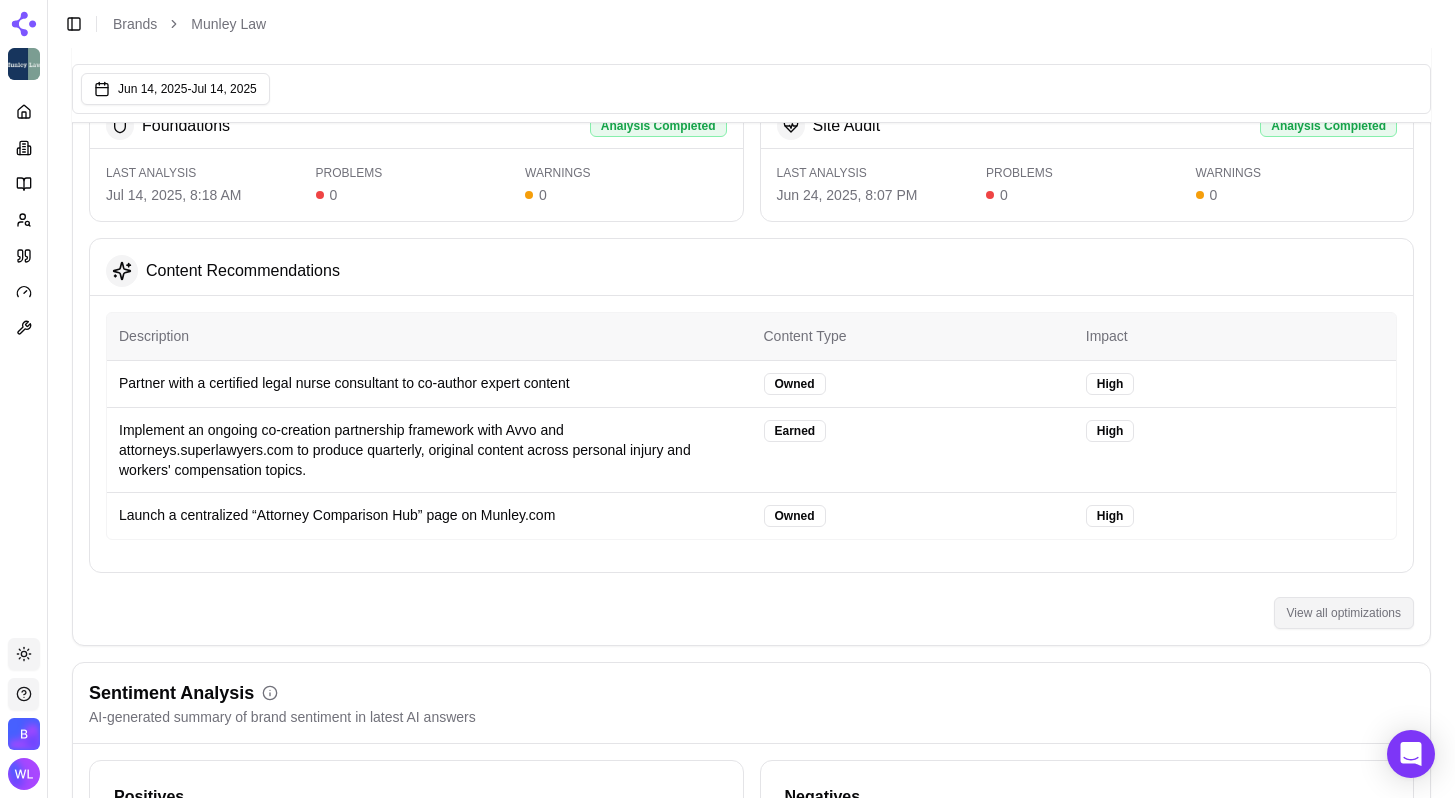 click on "View all optimizations" at bounding box center (1344, 613) 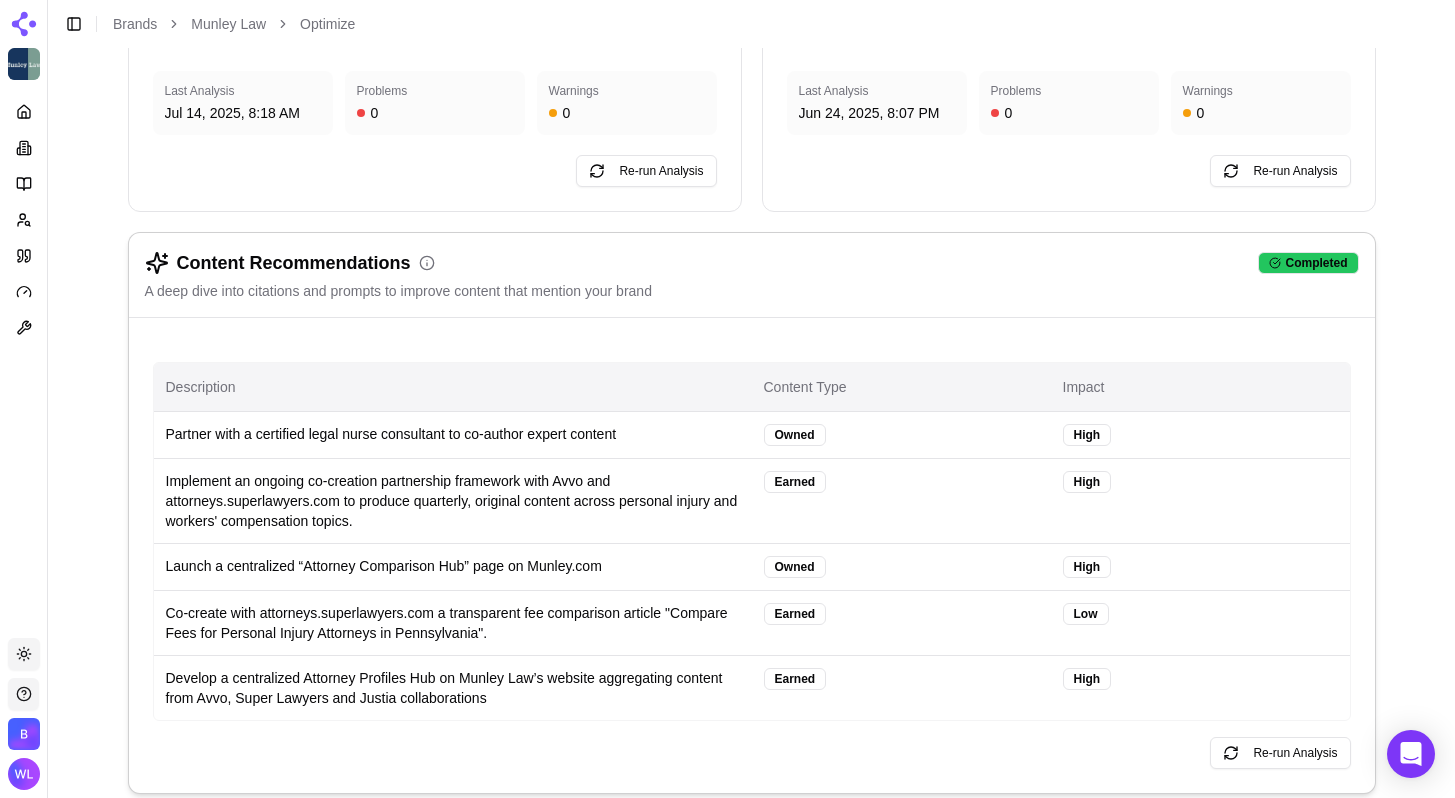 scroll, scrollTop: 75, scrollLeft: 0, axis: vertical 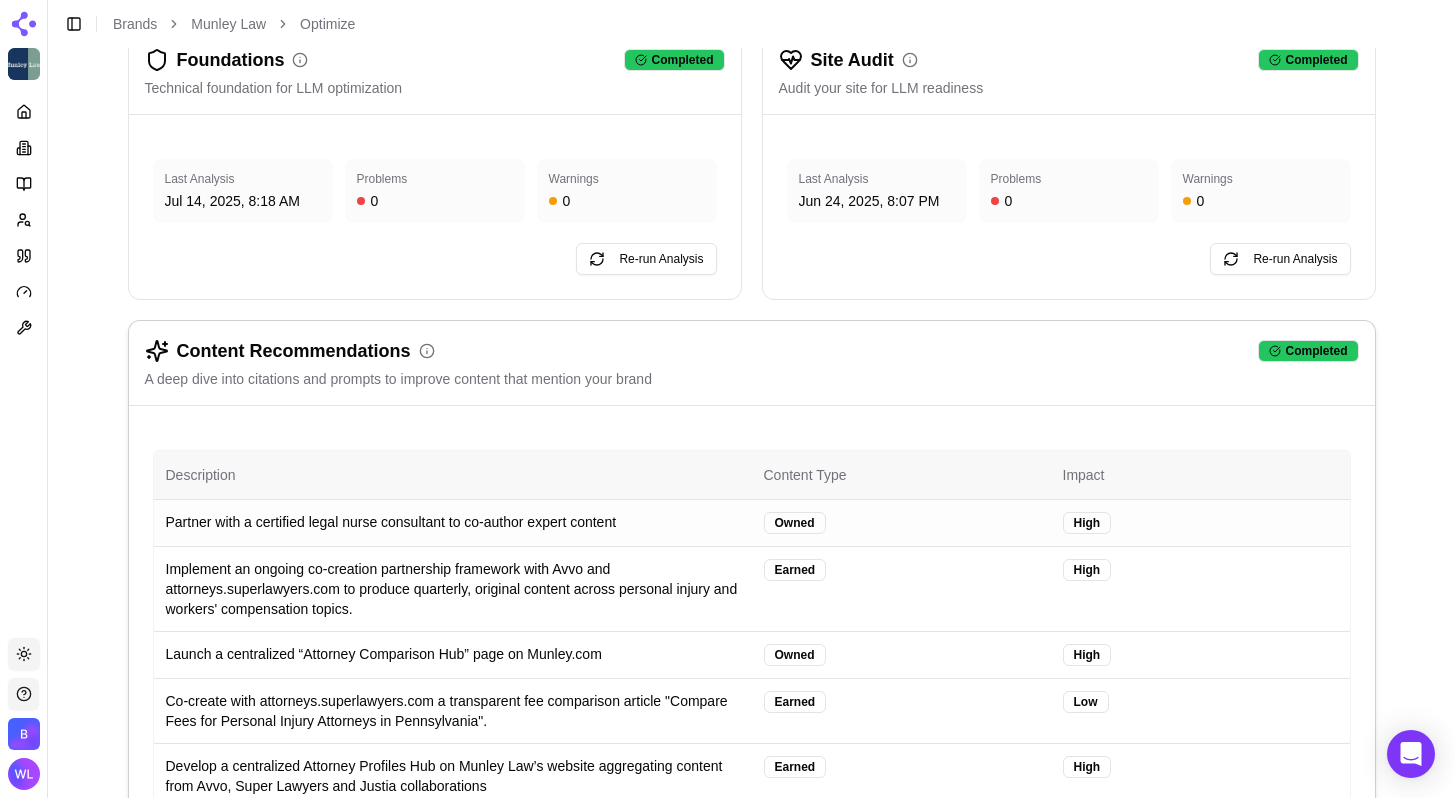 click on "Partner with a certified legal nurse consultant to co-author expert content" at bounding box center (453, 522) 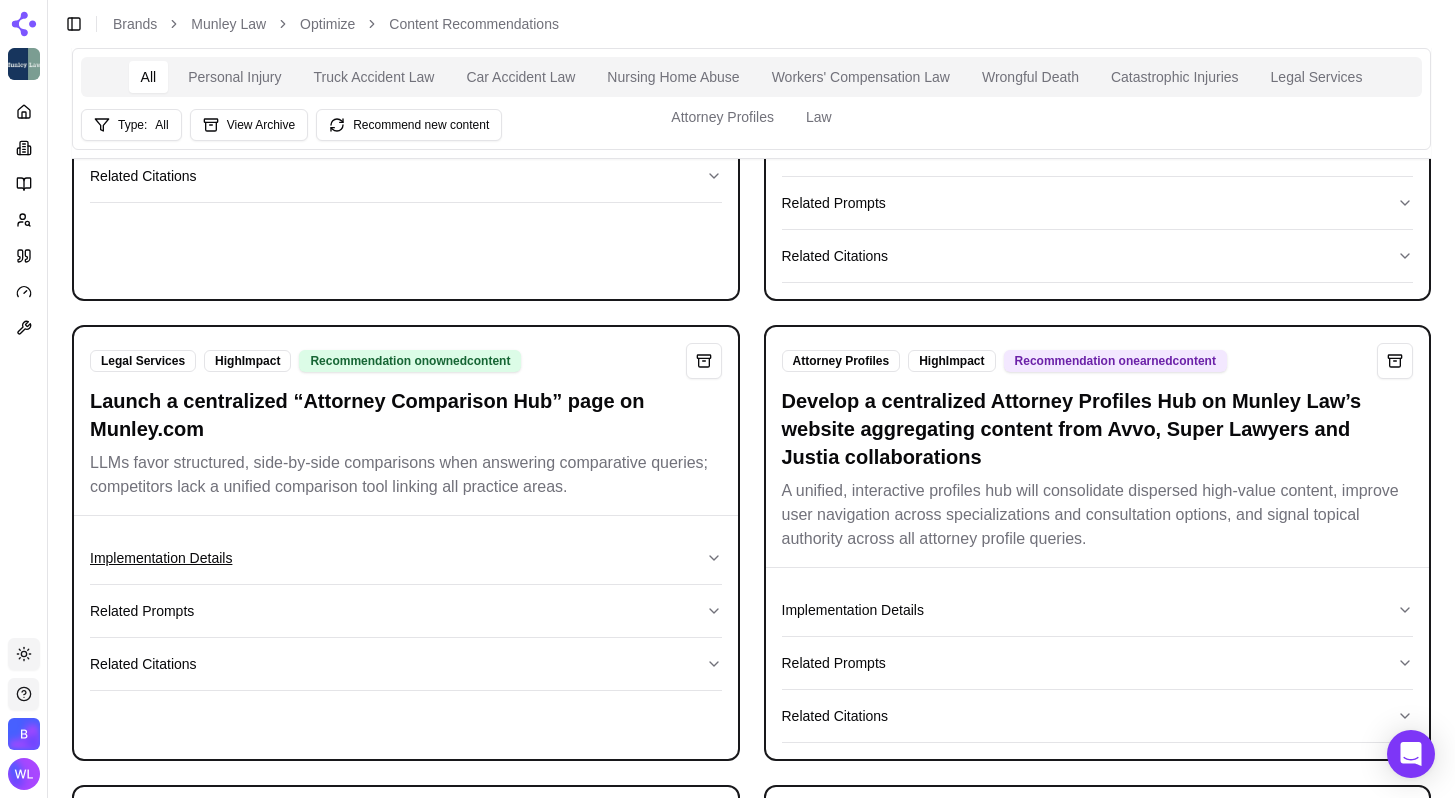 scroll, scrollTop: 407, scrollLeft: 0, axis: vertical 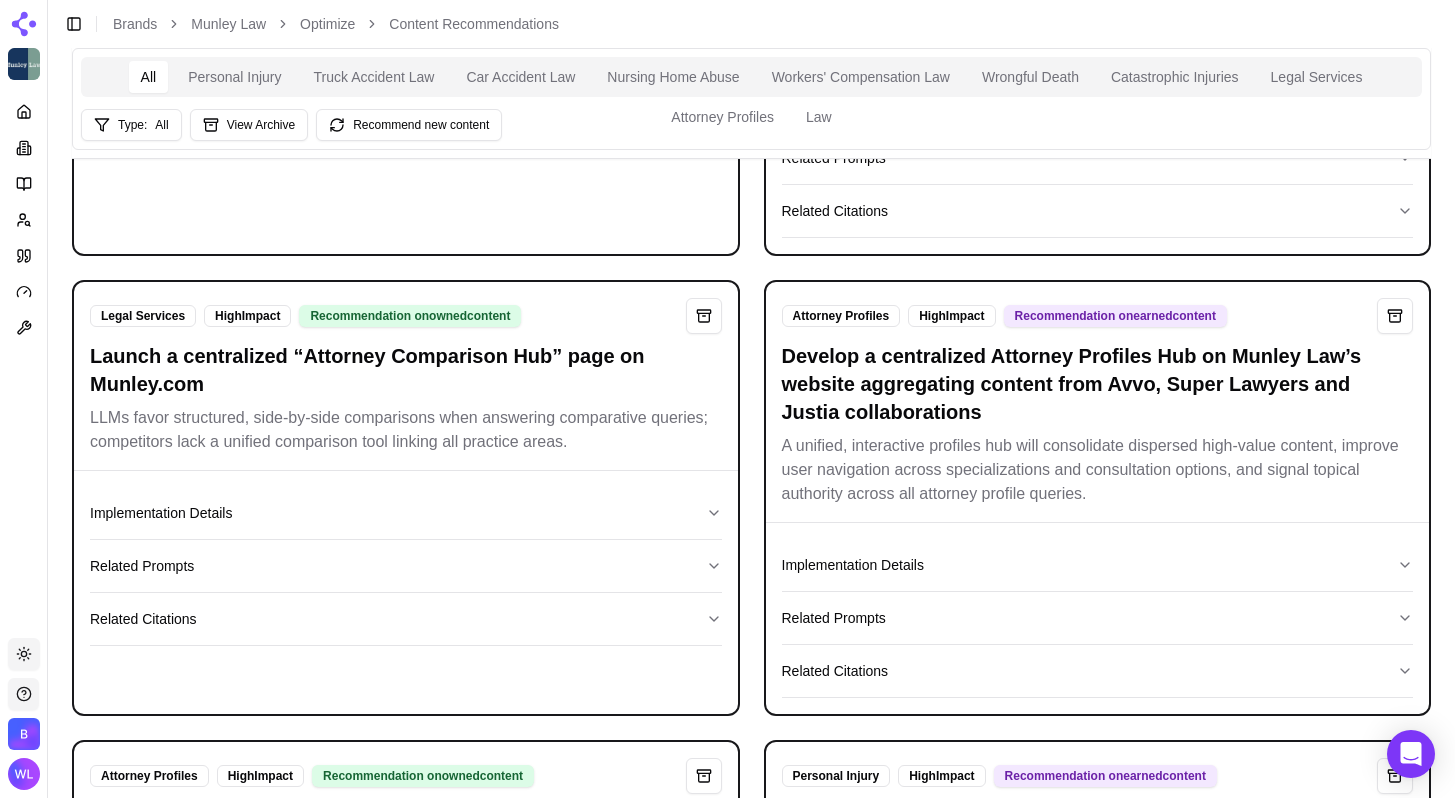 click on "Legal Services High Impact Recommendation on owned content Launch a centralized “Attorney Comparison Hub” page on Munley.com LLMs favor structured, side-by-side comparisons when answering comparative queries; competitors lack a unified comparison tool linking all practice areas." at bounding box center [406, 376] 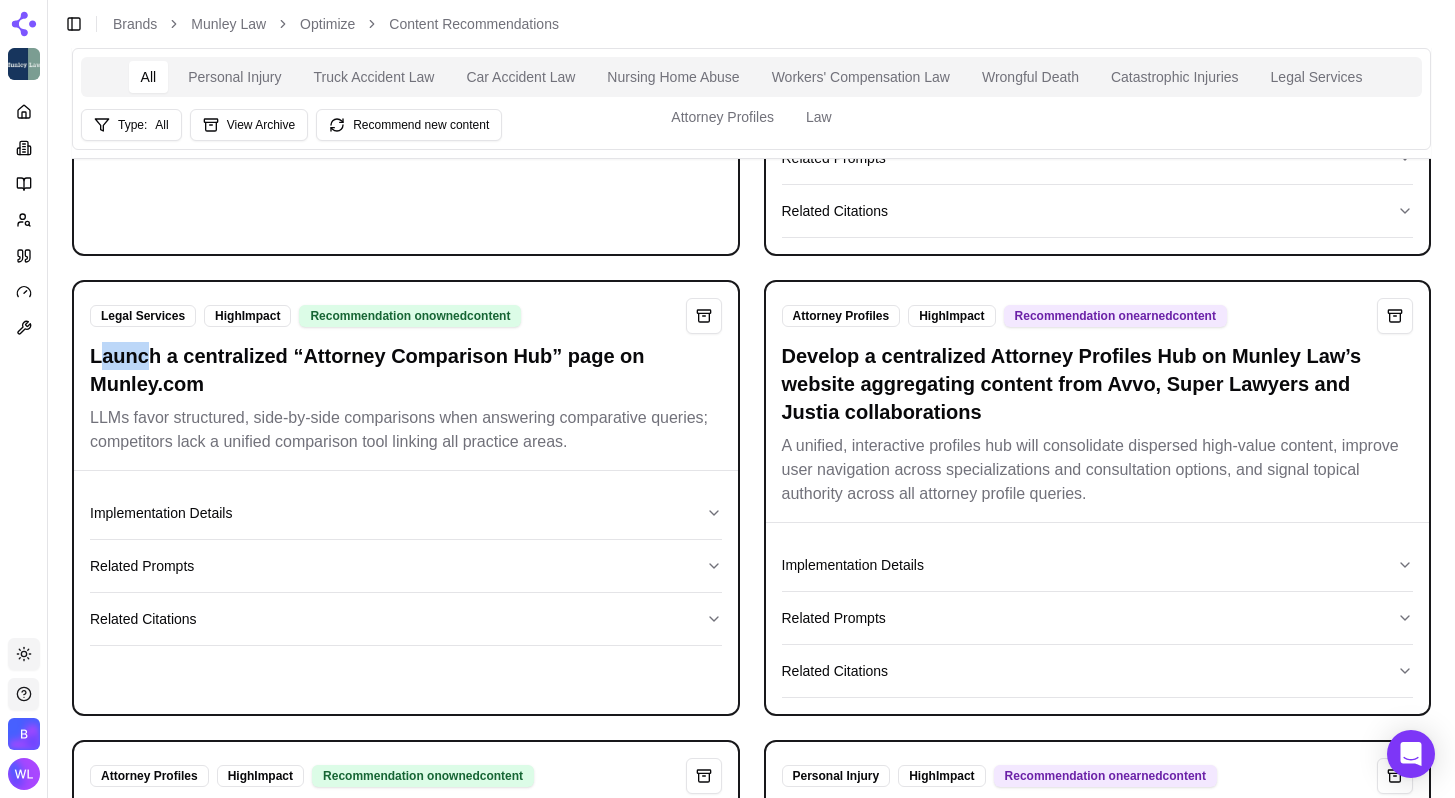 click on "Launch a centralized “Attorney Comparison Hub” page on Munley.com" at bounding box center [406, 370] 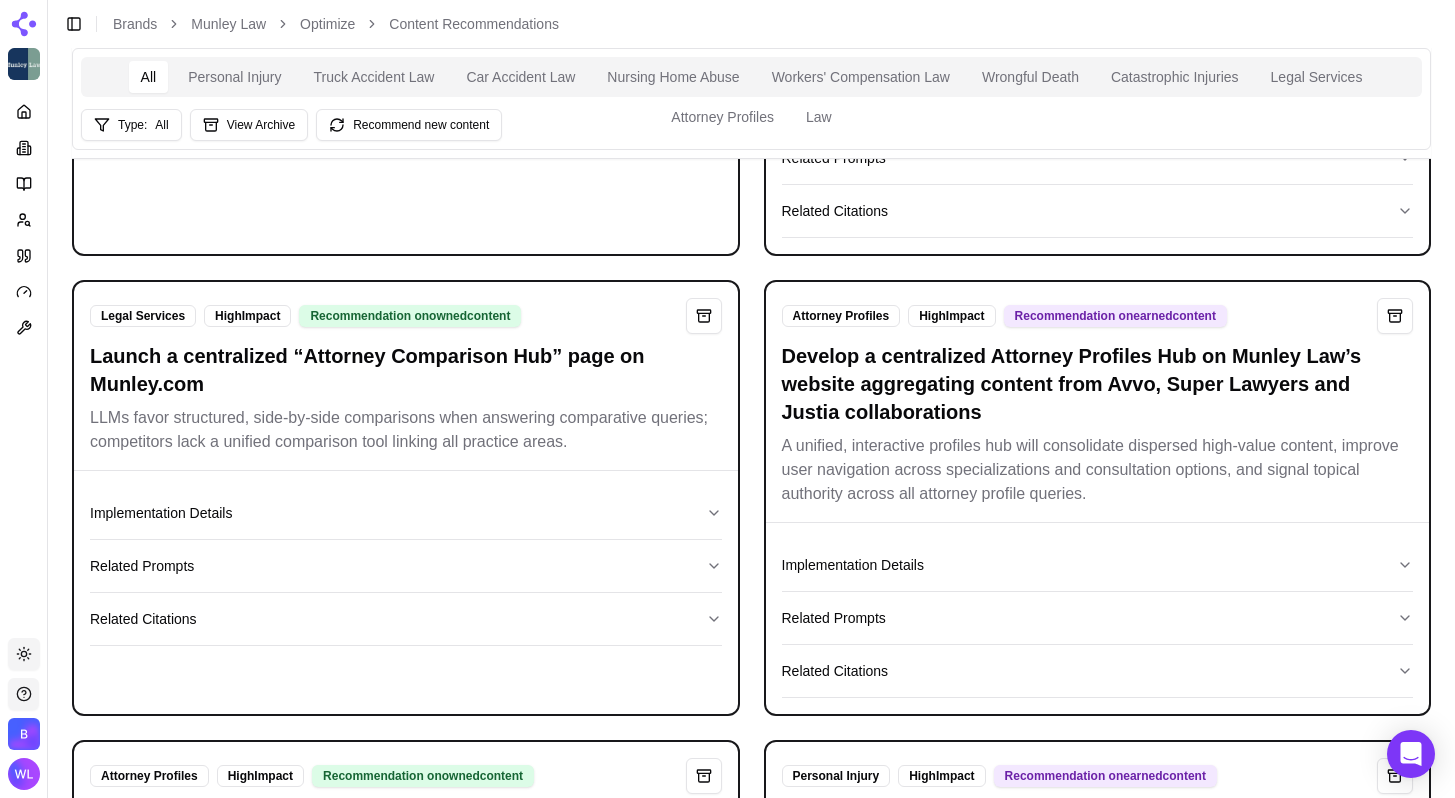 click on "Launch a centralized “Attorney Comparison Hub” page on Munley.com" at bounding box center [406, 370] 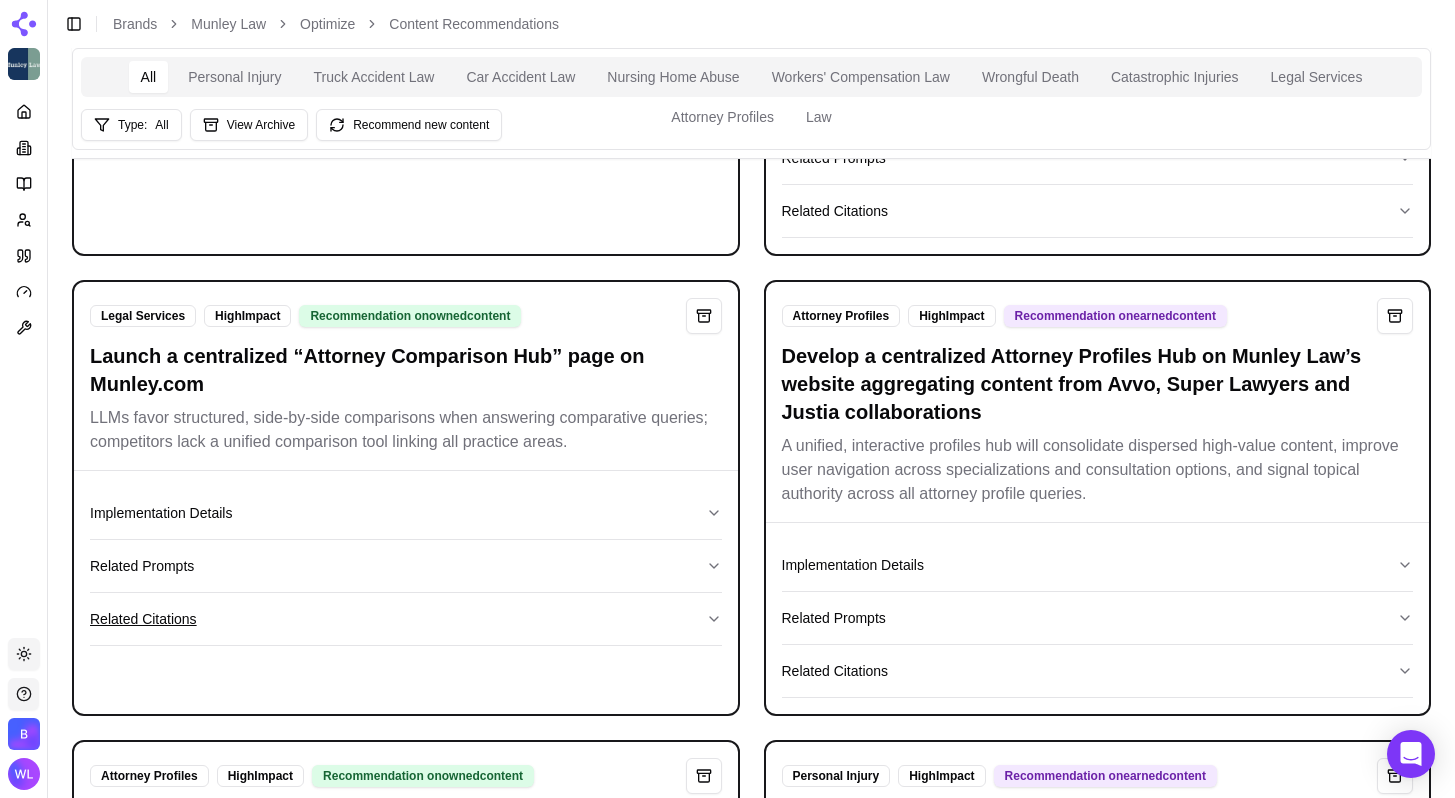 click on "Related Citations" at bounding box center (406, 619) 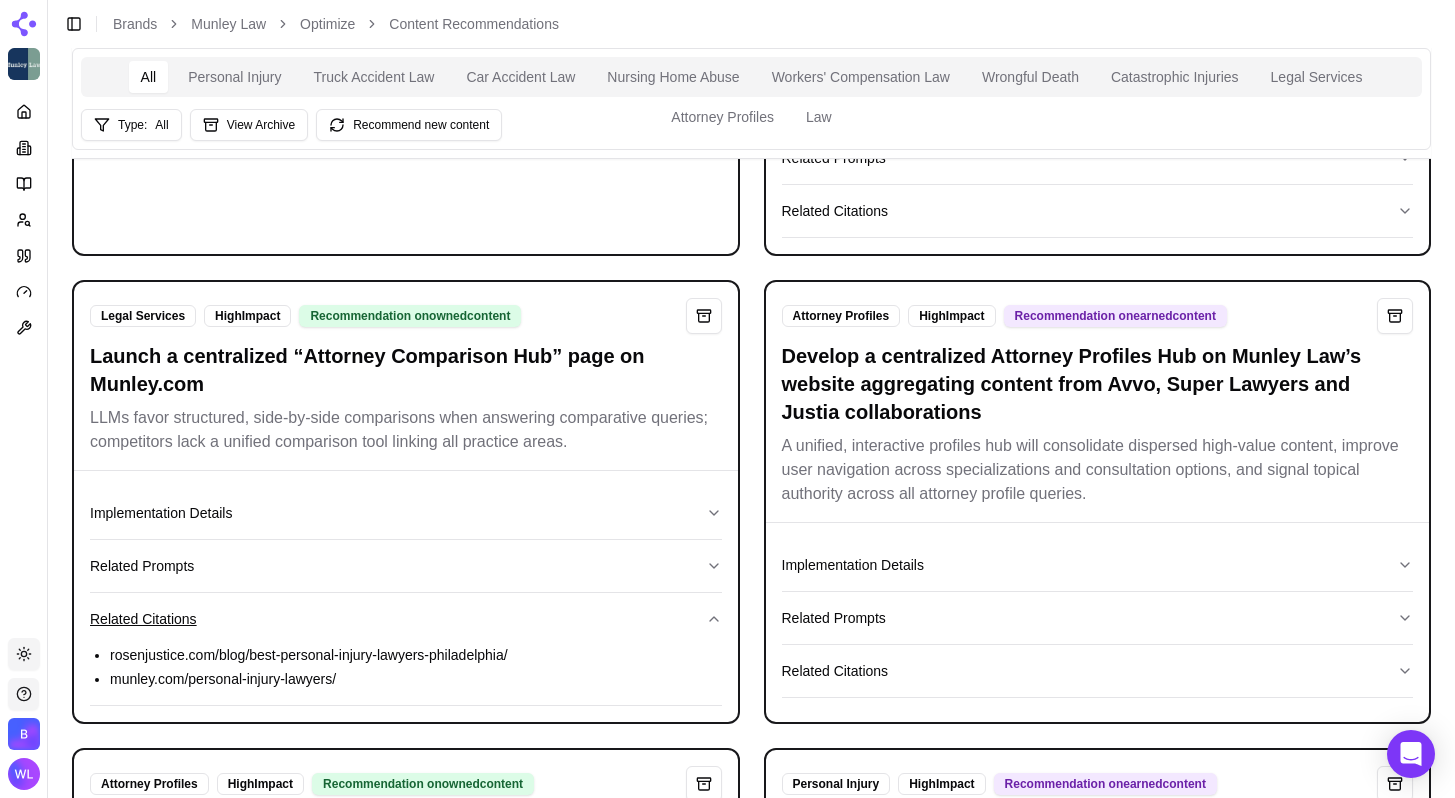 click on "Related Citations" at bounding box center [406, 619] 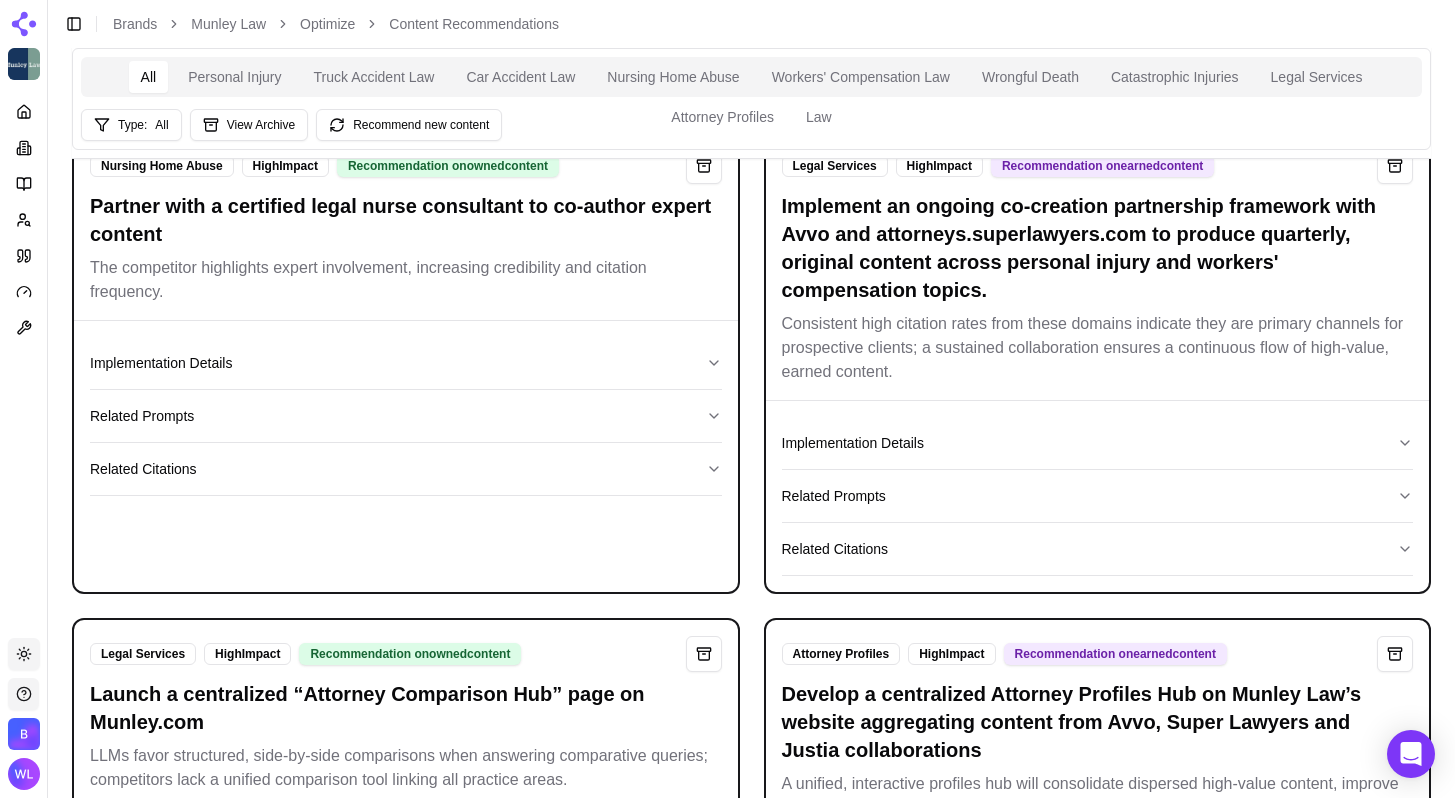 scroll, scrollTop: 0, scrollLeft: 0, axis: both 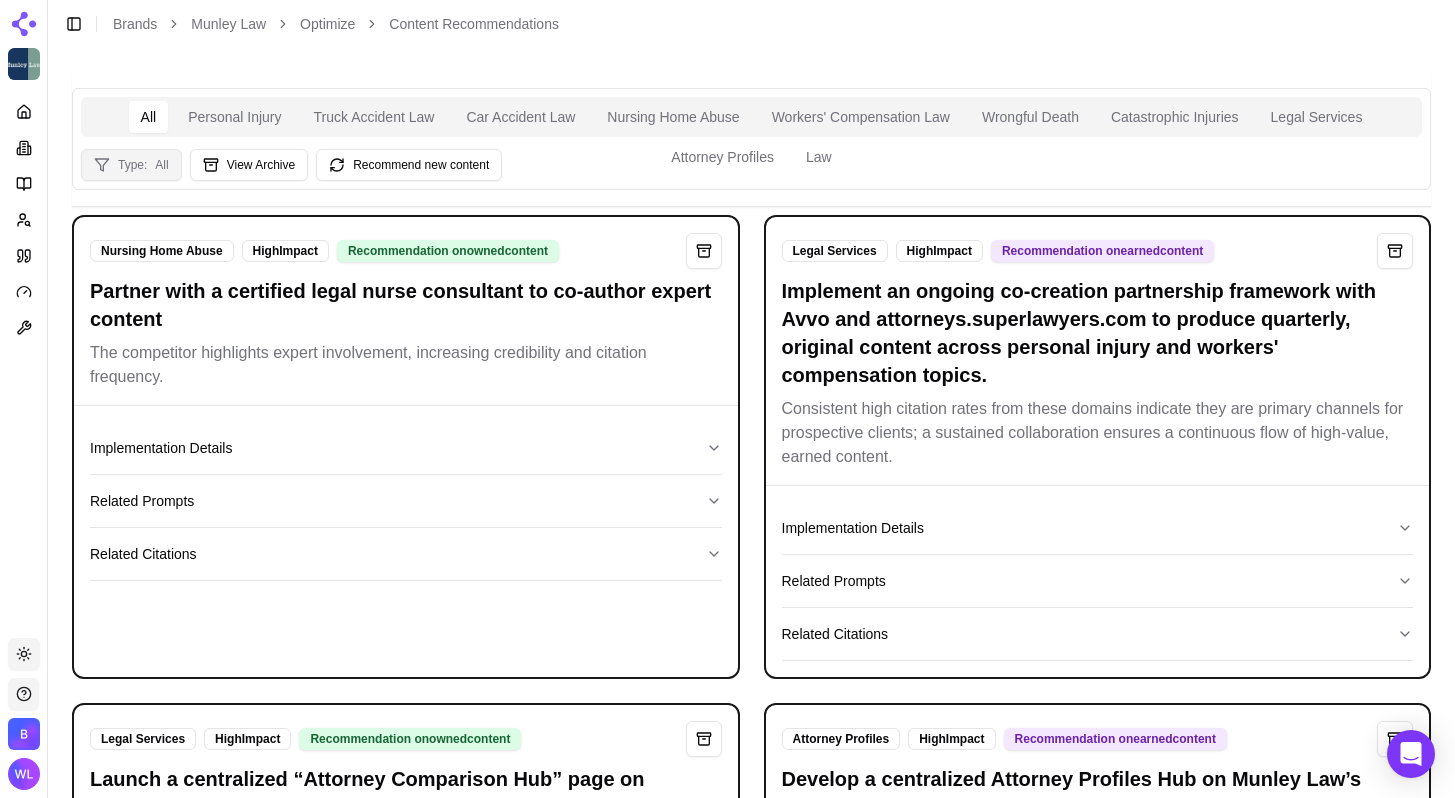 drag, startPoint x: 167, startPoint y: 161, endPoint x: 133, endPoint y: 177, distance: 37.576588 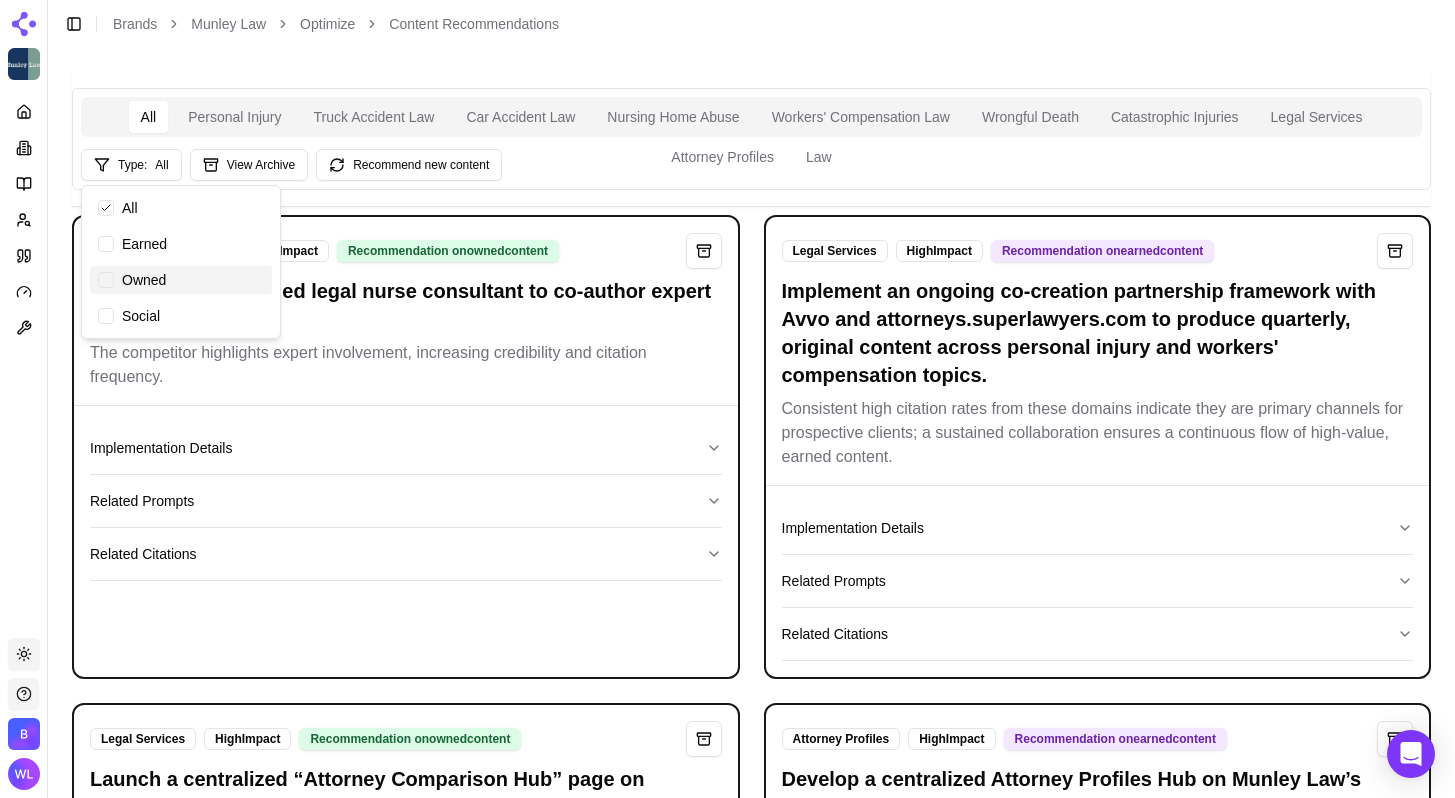 click at bounding box center (106, 280) 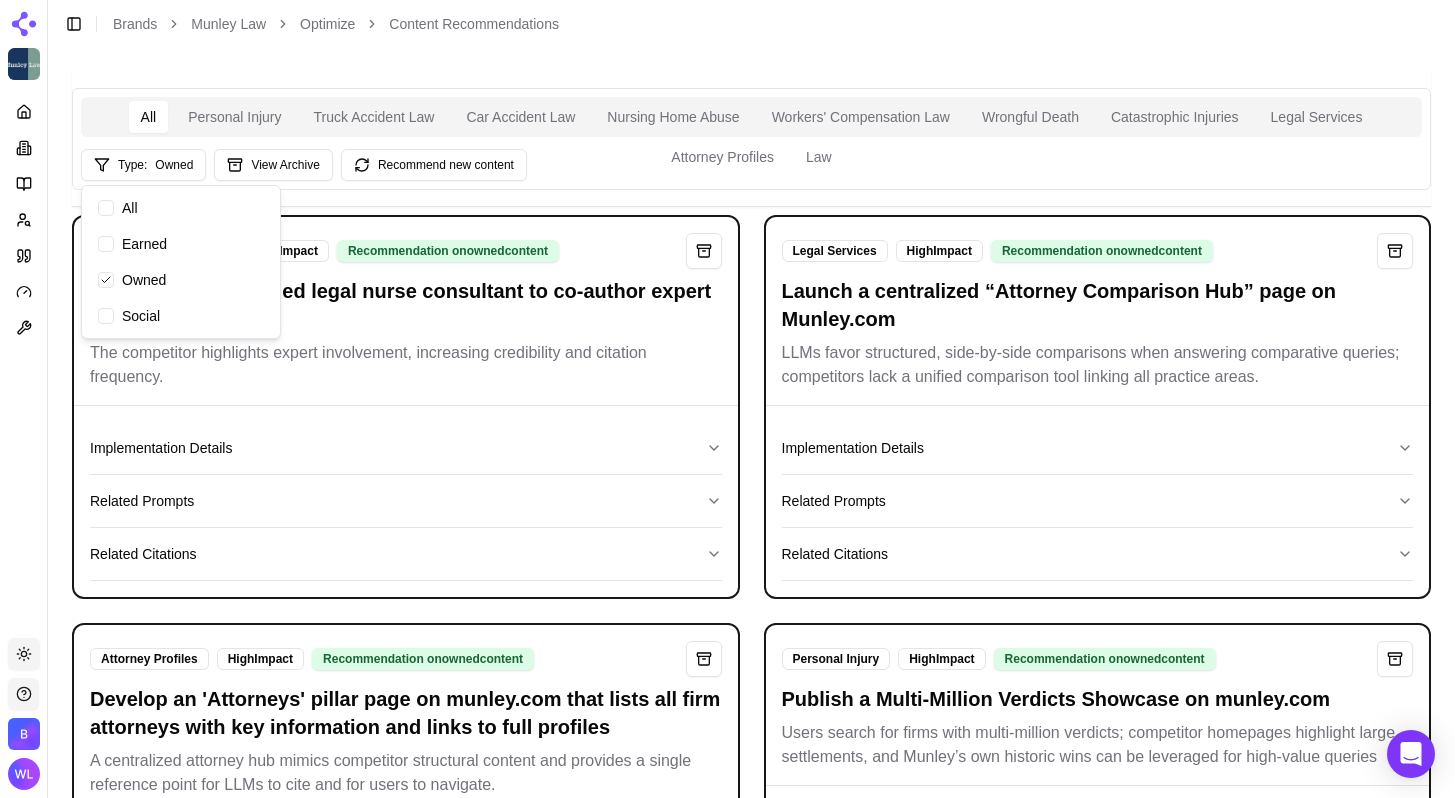 click on "All Personal Injury Truck Accident Law Car Accident Law Nursing Home Abuse Workers' Compensation Law Wrongful Death Catastrophic Injuries Legal Services Attorney Profiles Law Type: Owned View Archive Recommend new content" at bounding box center (751, 139) 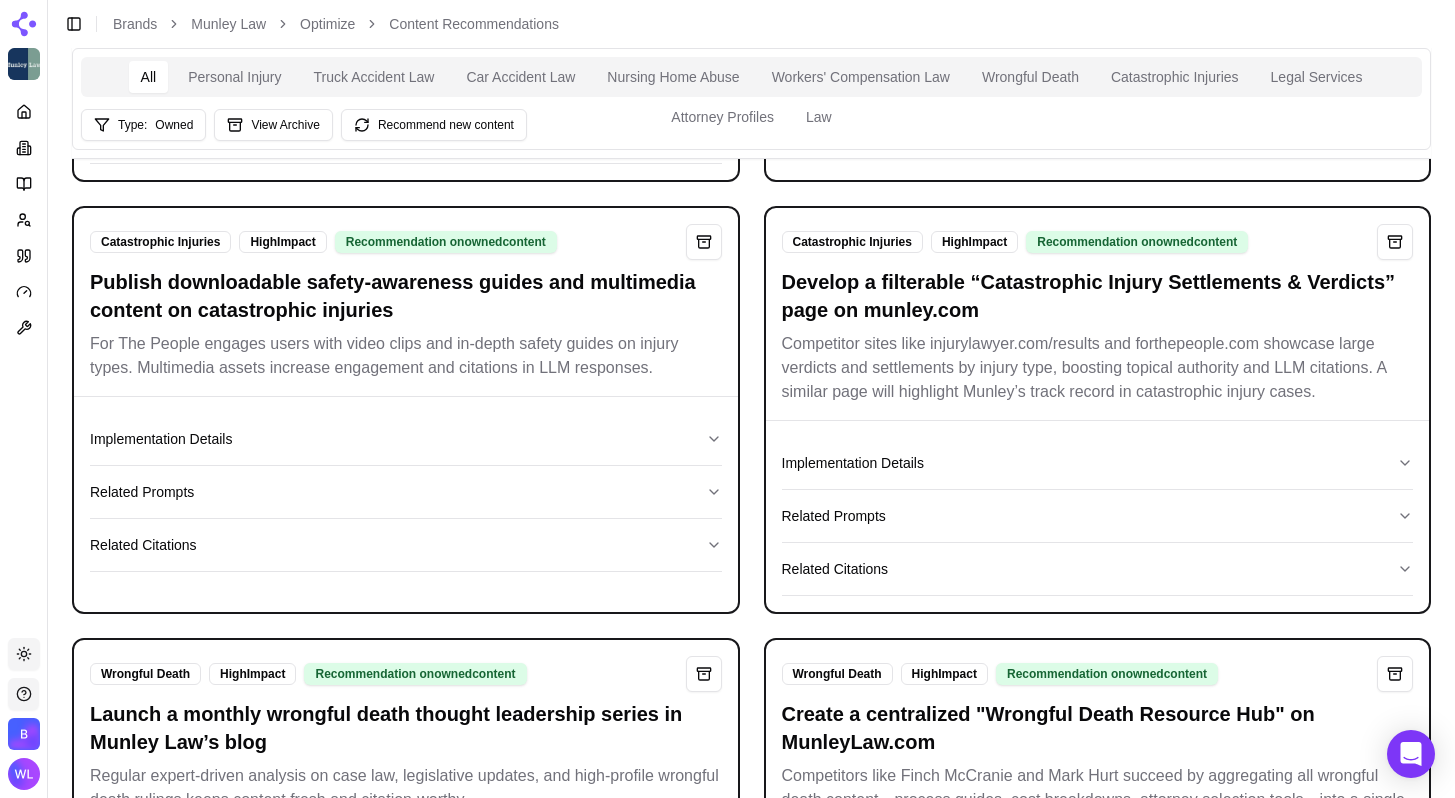 scroll, scrollTop: 851, scrollLeft: 0, axis: vertical 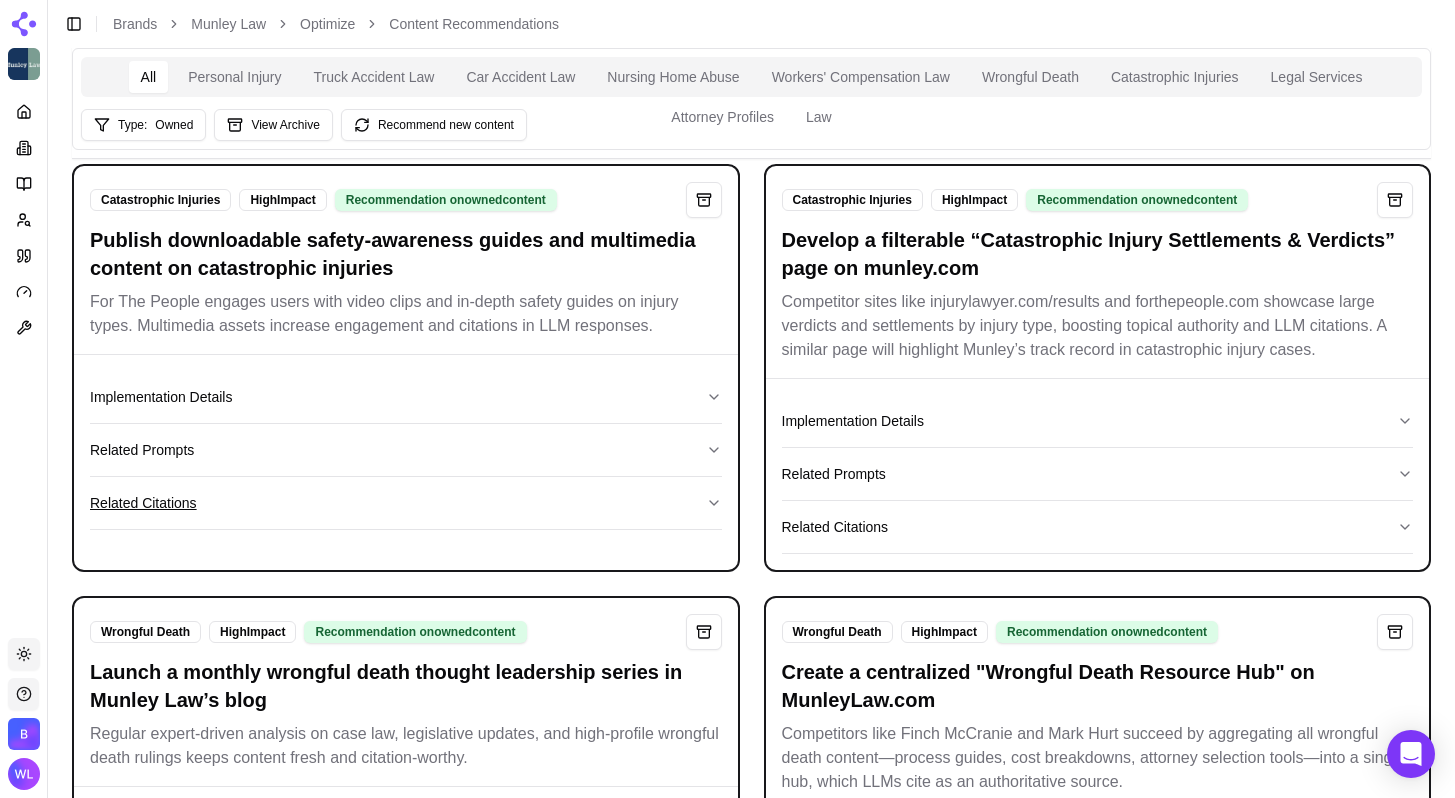 click on "Related Citations" at bounding box center [406, 503] 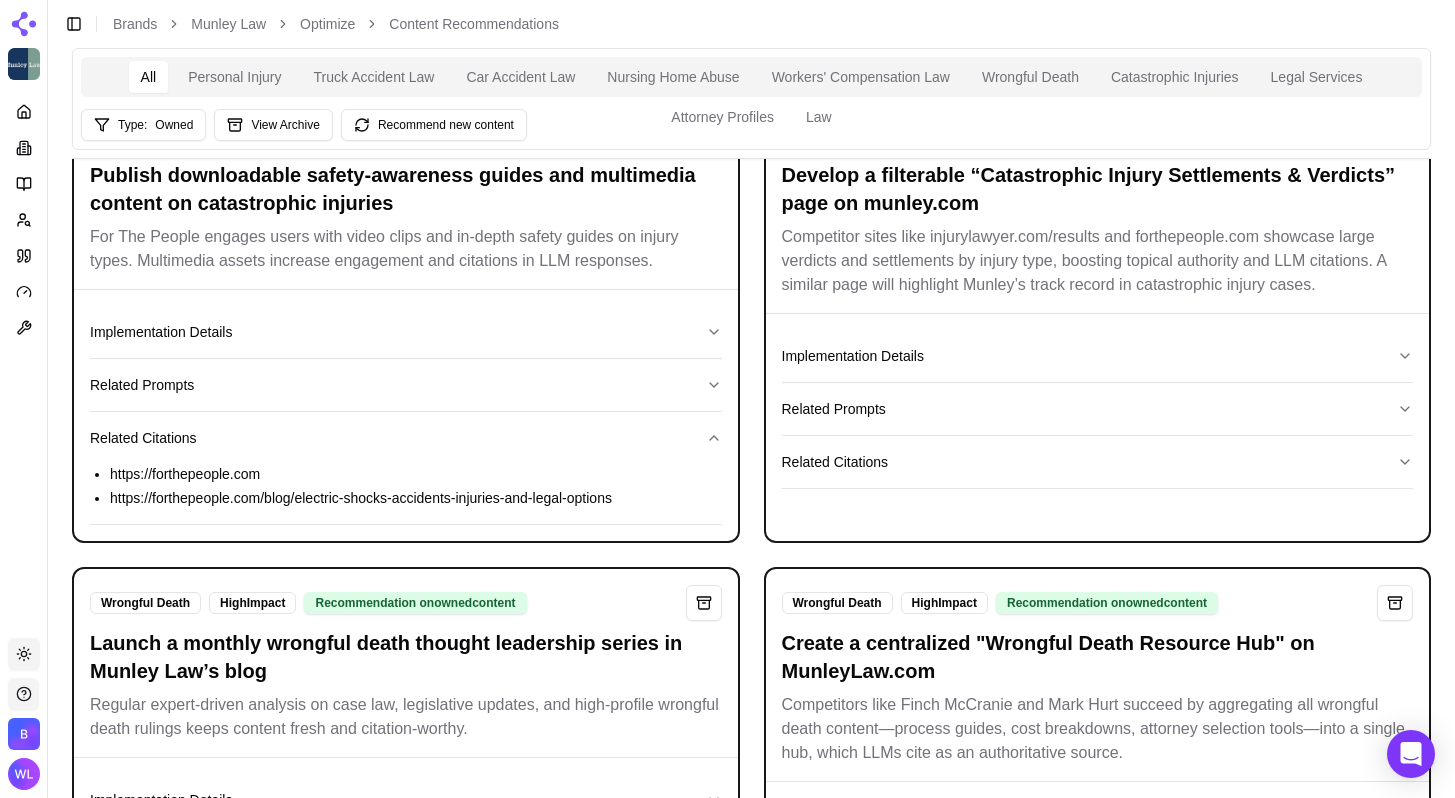 scroll, scrollTop: 948, scrollLeft: 0, axis: vertical 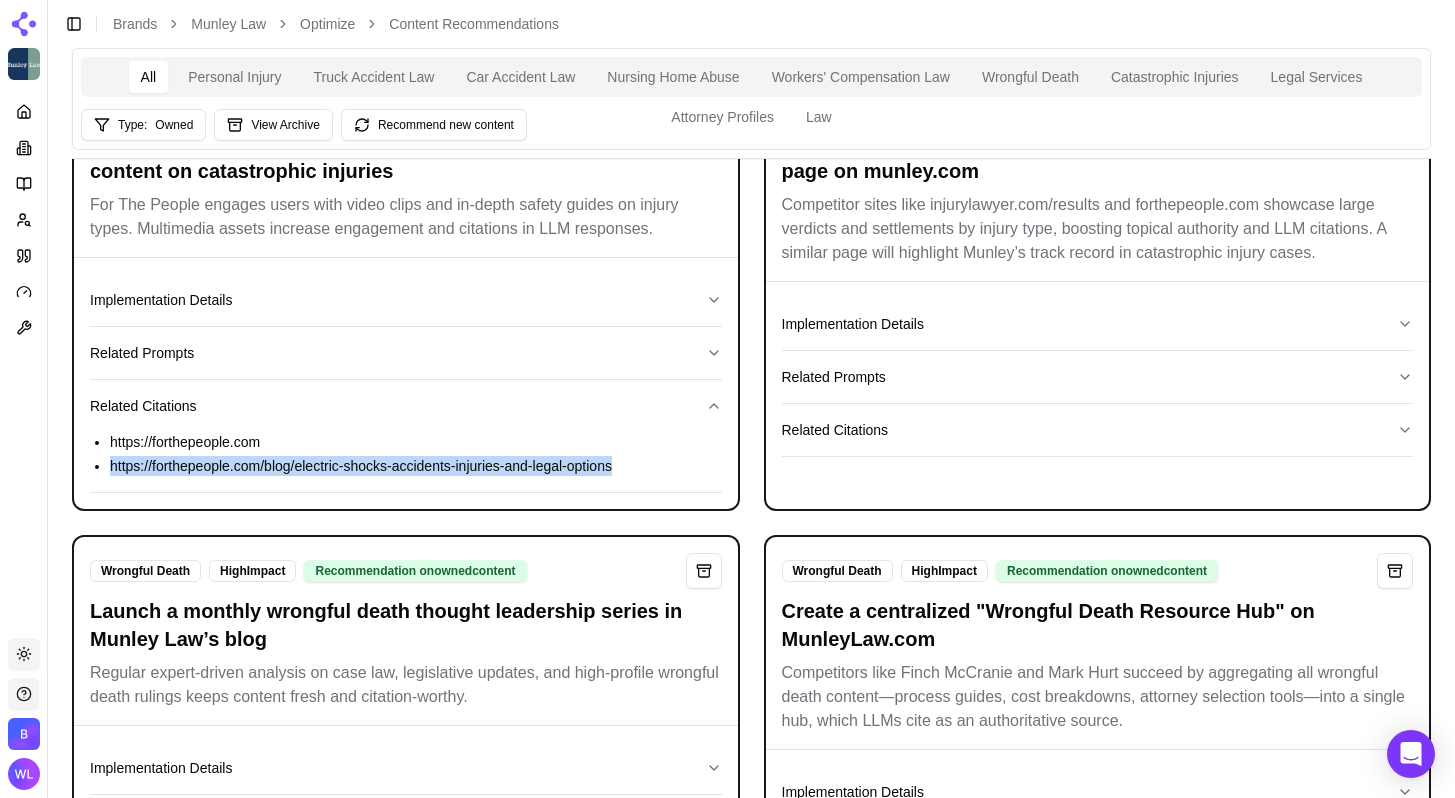 drag, startPoint x: 675, startPoint y: 490, endPoint x: 74, endPoint y: 479, distance: 601.10065 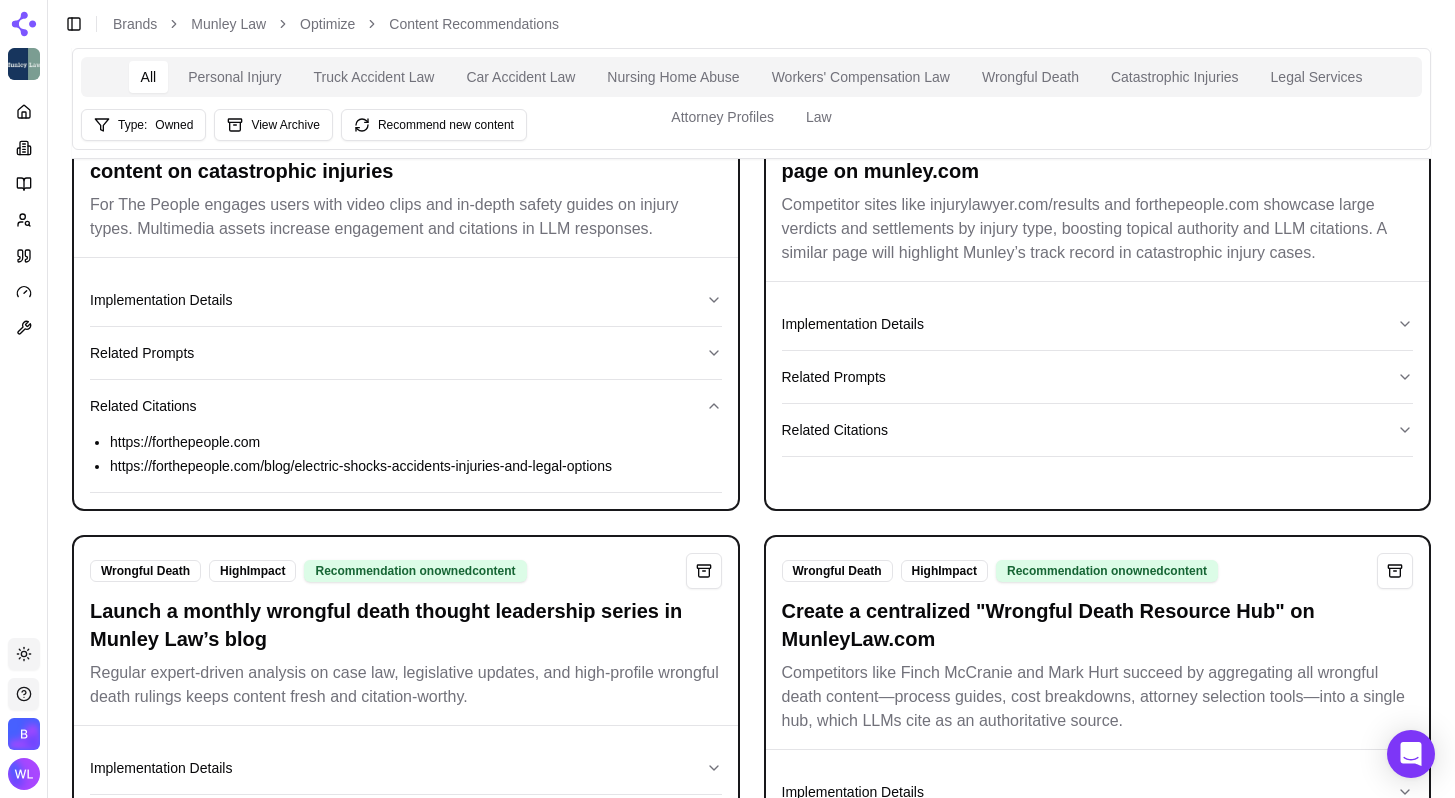 click on "https://forthepeople.com" at bounding box center (416, 442) 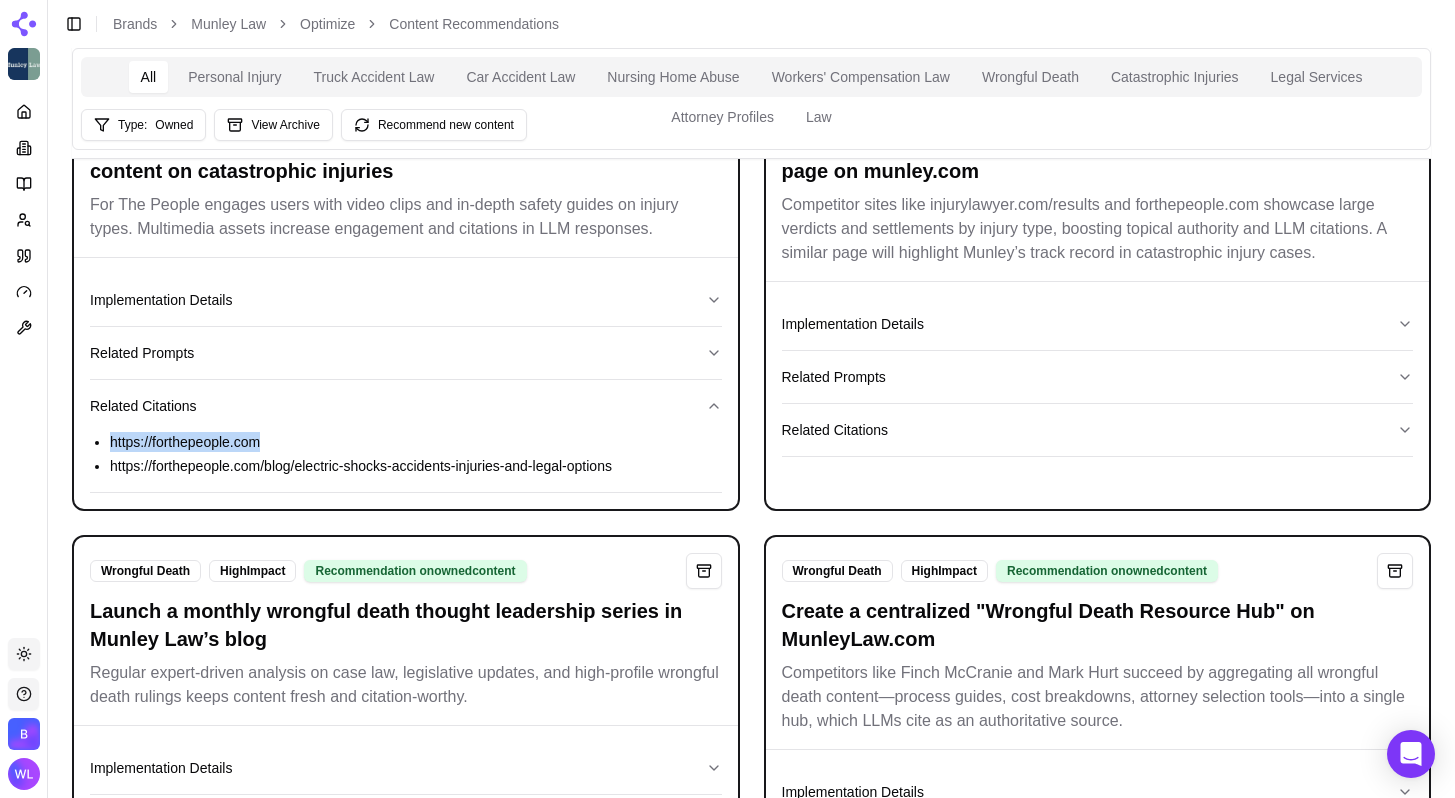 drag, startPoint x: 347, startPoint y: 472, endPoint x: 98, endPoint y: 473, distance: 249.00201 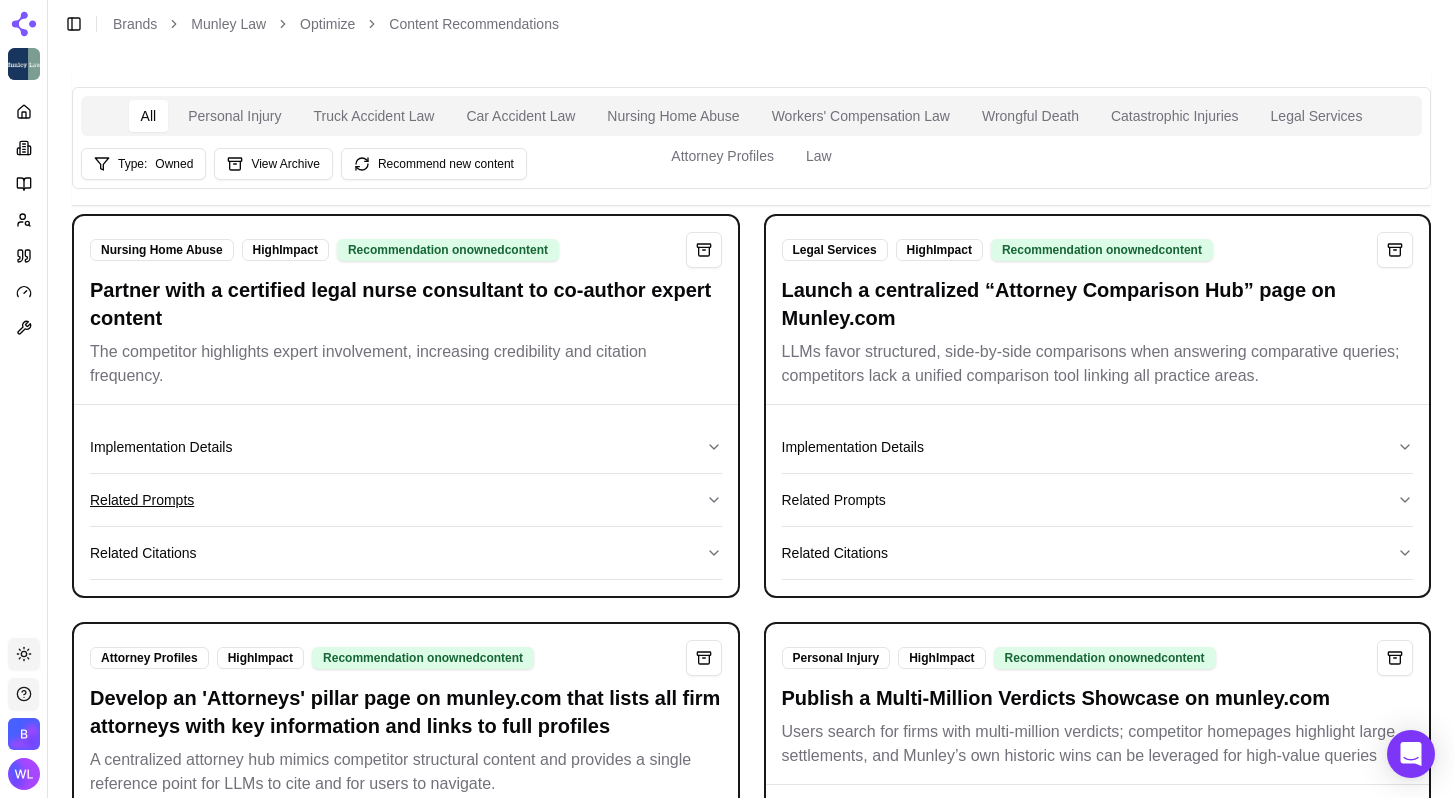 scroll, scrollTop: 0, scrollLeft: 0, axis: both 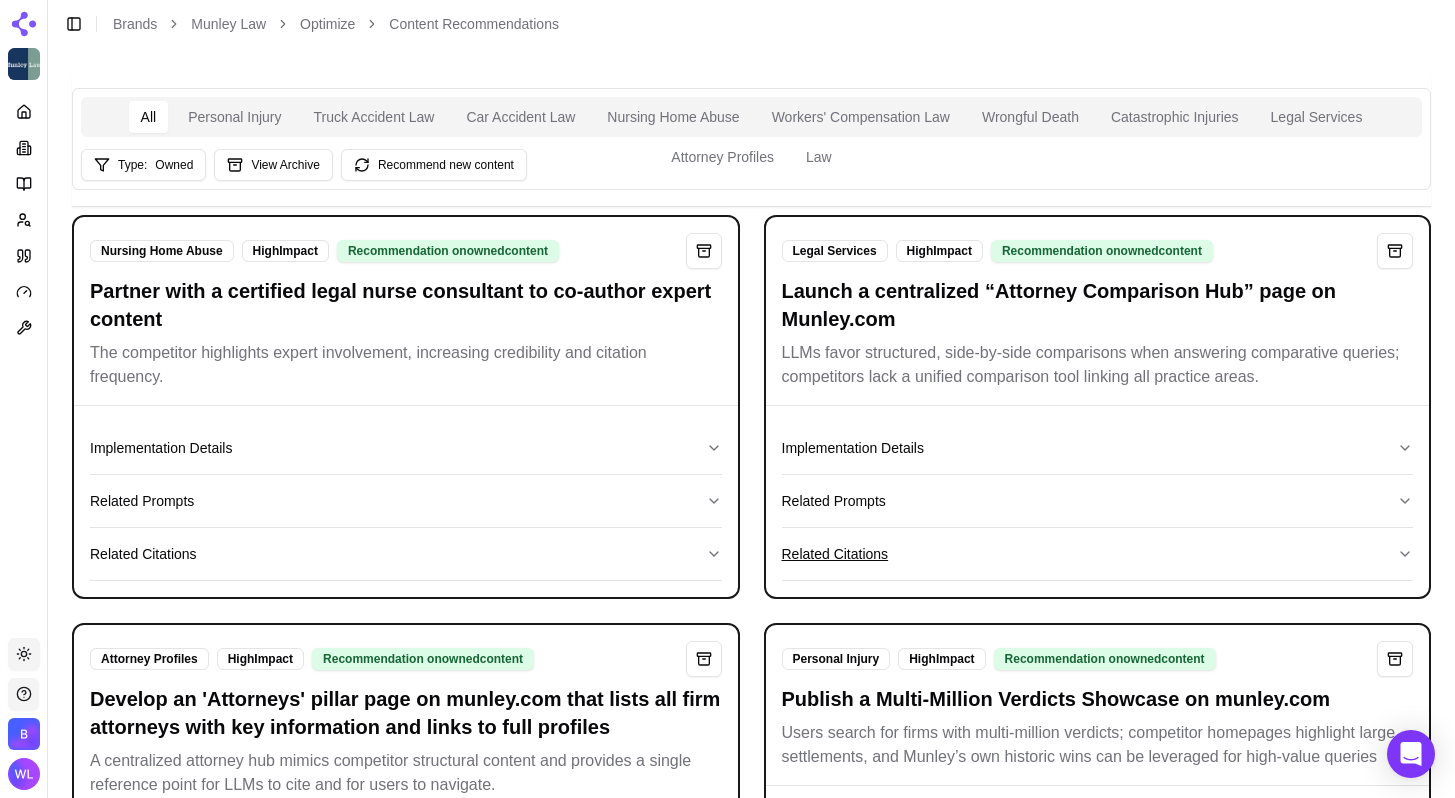 click on "Related Citations" at bounding box center (1098, 554) 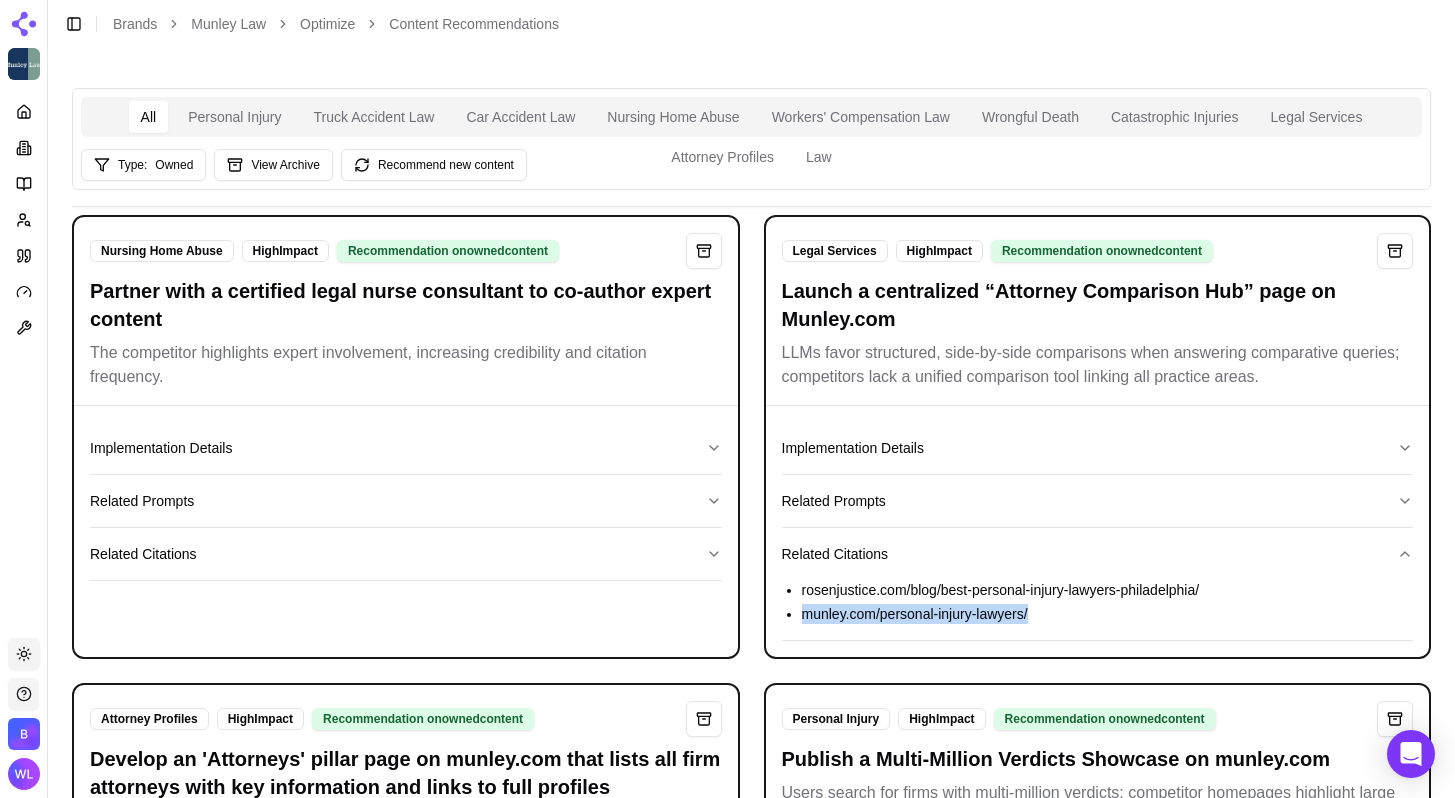 drag, startPoint x: 1049, startPoint y: 626, endPoint x: 863, endPoint y: 599, distance: 187.94946 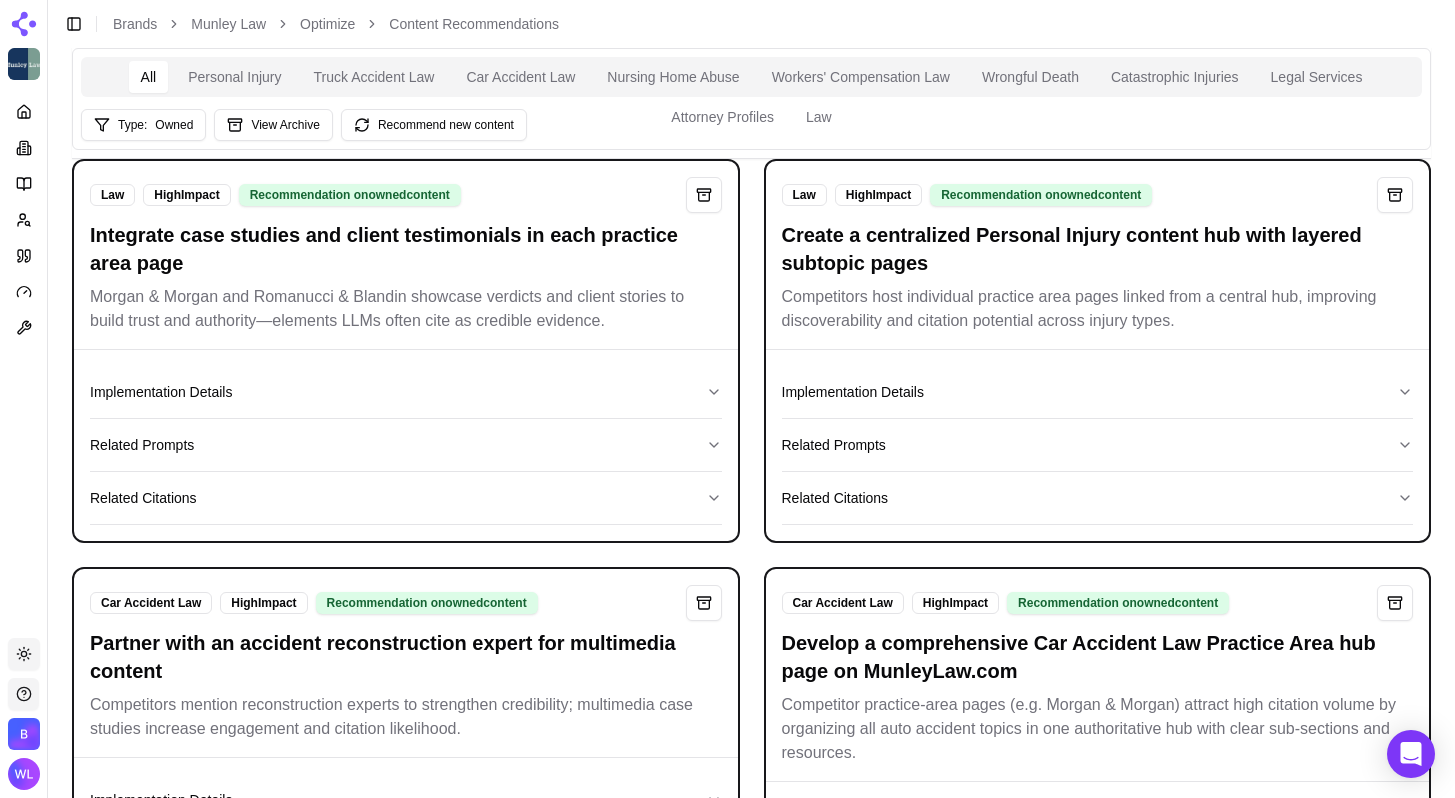 scroll, scrollTop: 1857, scrollLeft: 0, axis: vertical 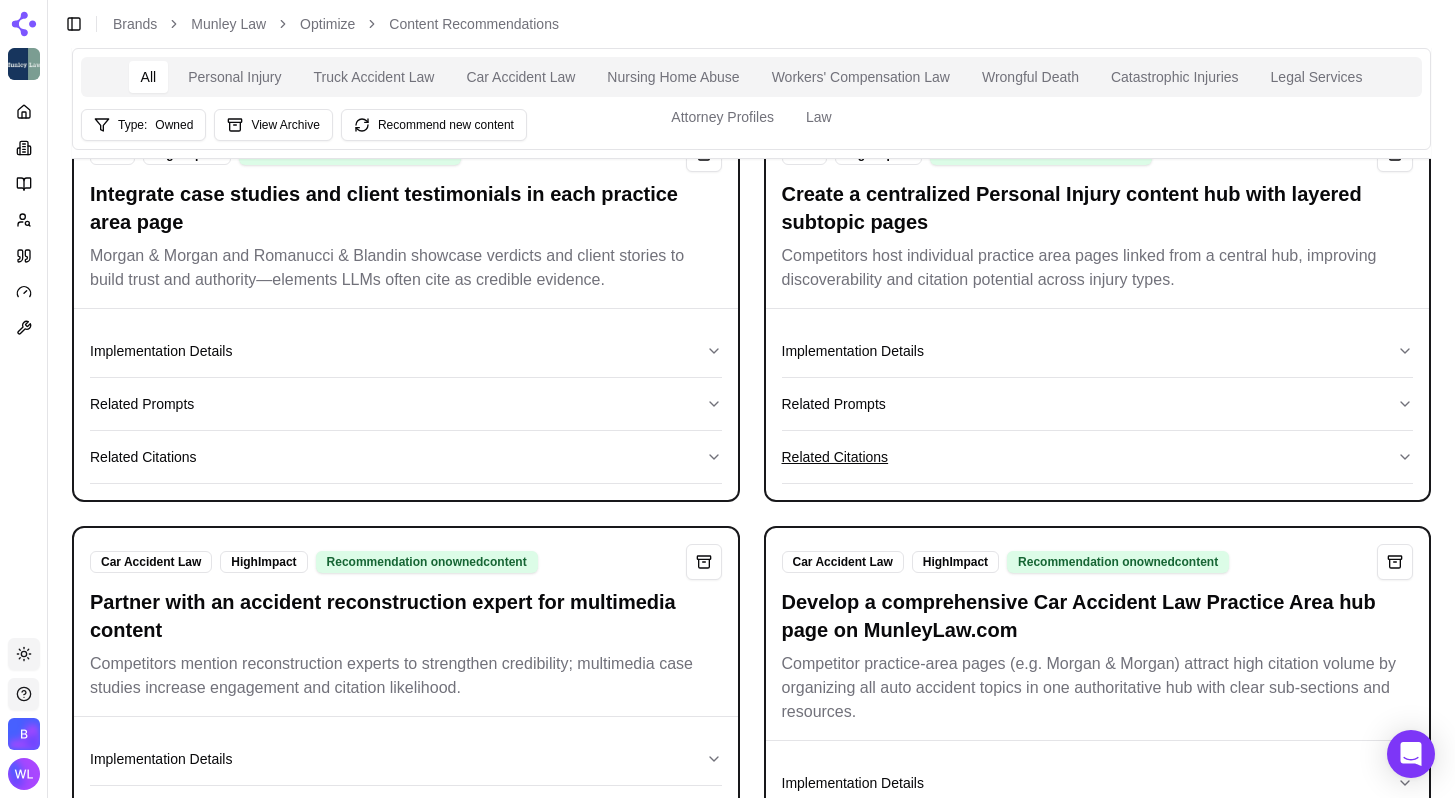 click on "Related Citations" at bounding box center (1098, 457) 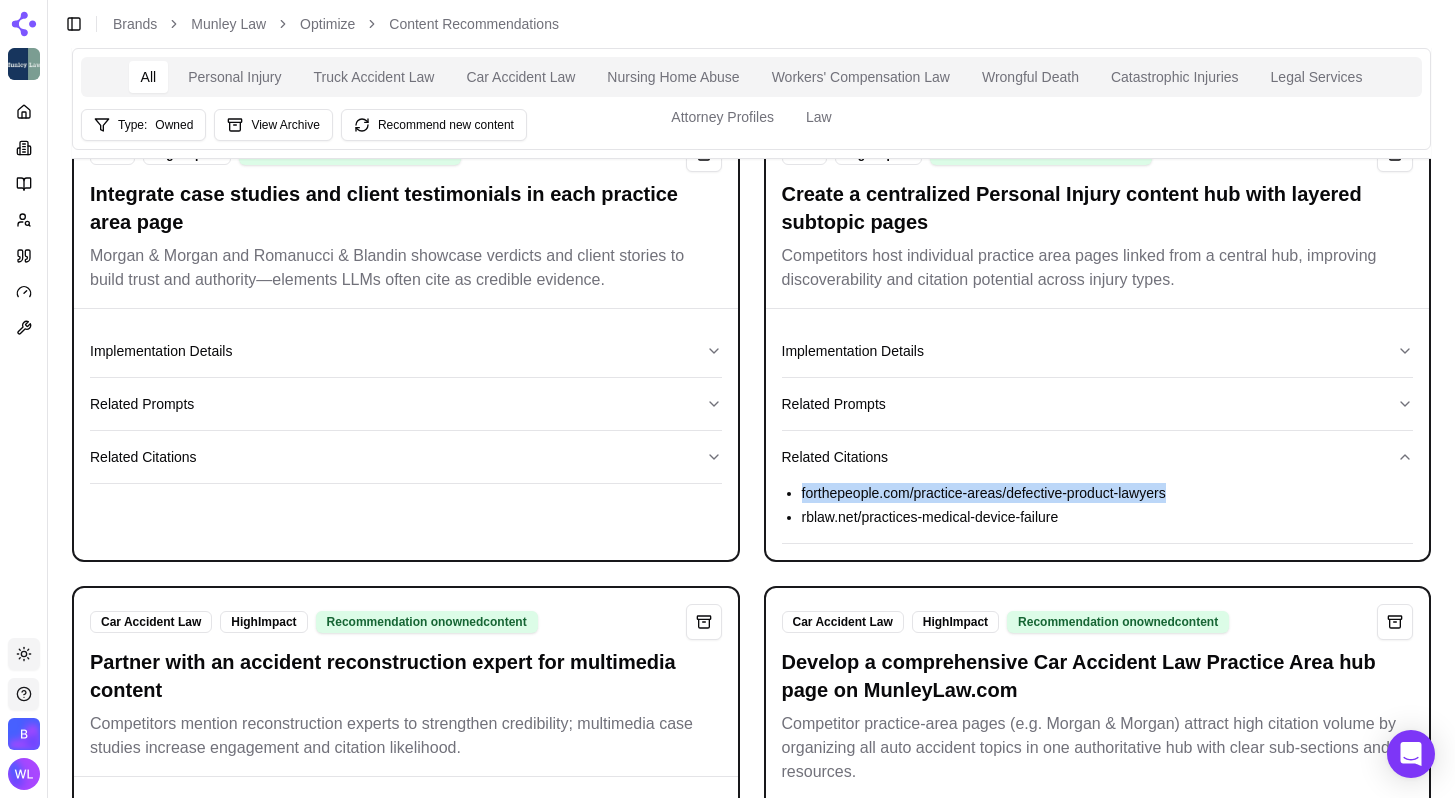 drag, startPoint x: 1240, startPoint y: 518, endPoint x: 757, endPoint y: 508, distance: 483.10352 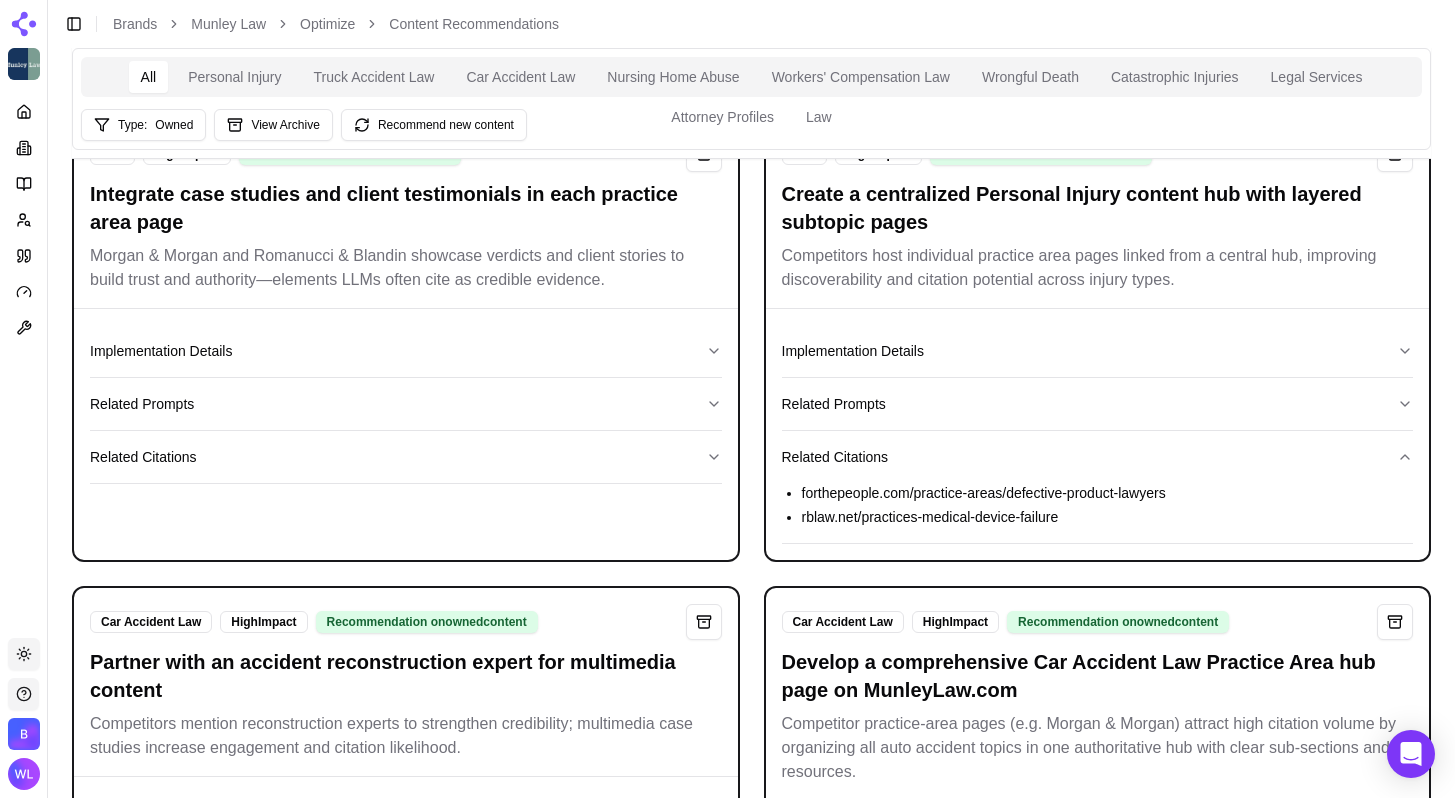 drag, startPoint x: 1228, startPoint y: 518, endPoint x: 1165, endPoint y: 528, distance: 63.788715 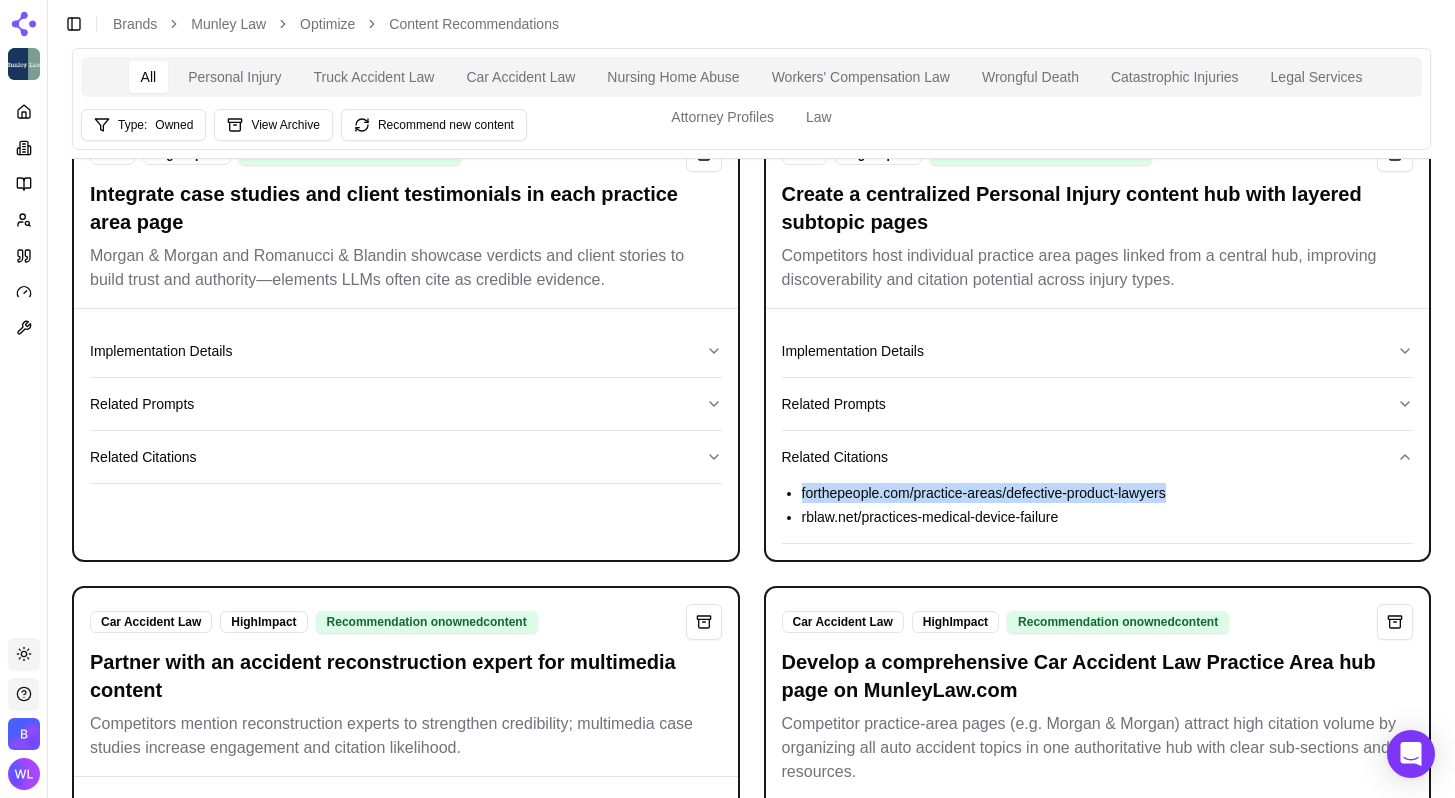 drag, startPoint x: 1222, startPoint y: 506, endPoint x: 780, endPoint y: 518, distance: 442.16287 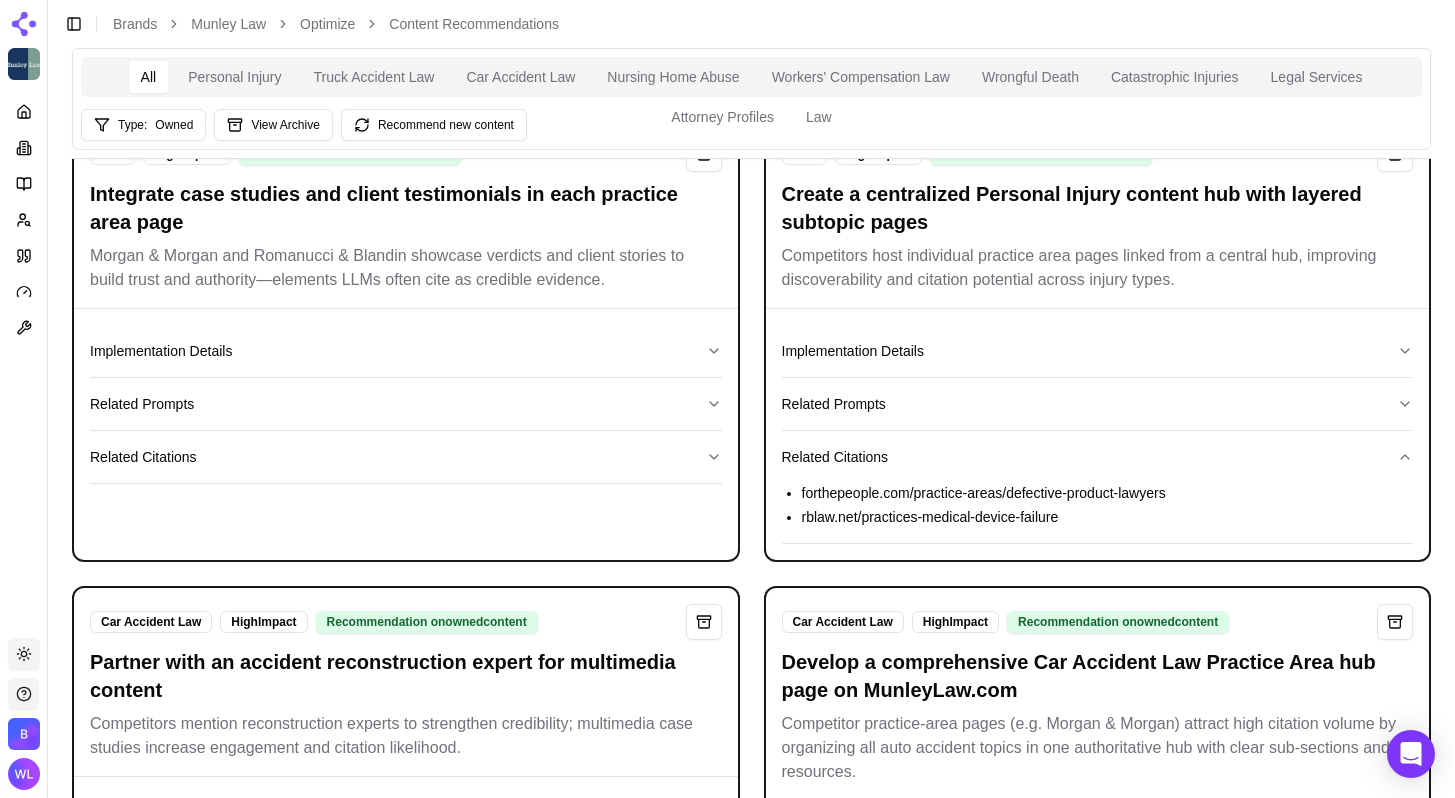 click on "rblaw.net/practices-medical-device-failure" at bounding box center (1108, 517) 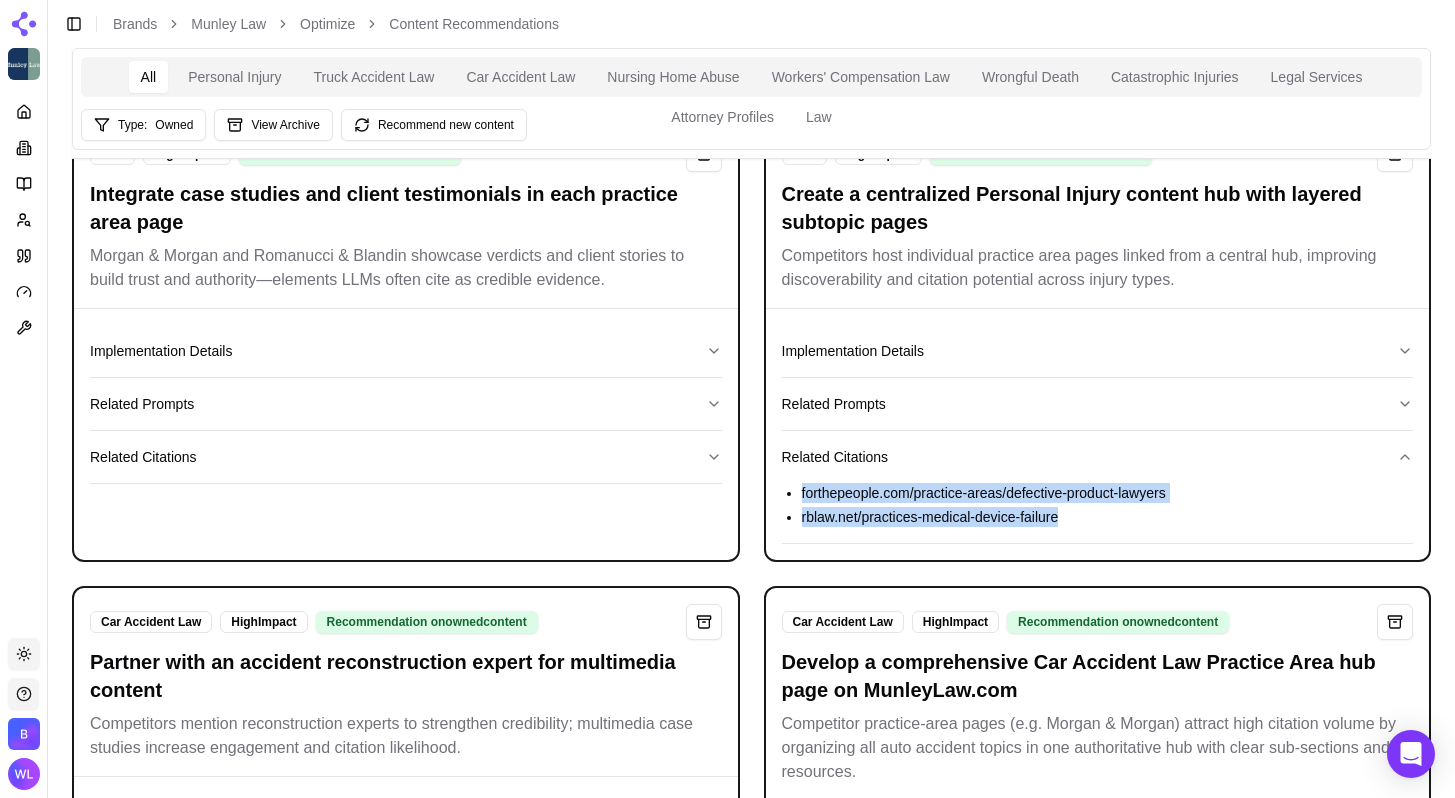 drag, startPoint x: 1091, startPoint y: 540, endPoint x: 788, endPoint y: 511, distance: 304.3846 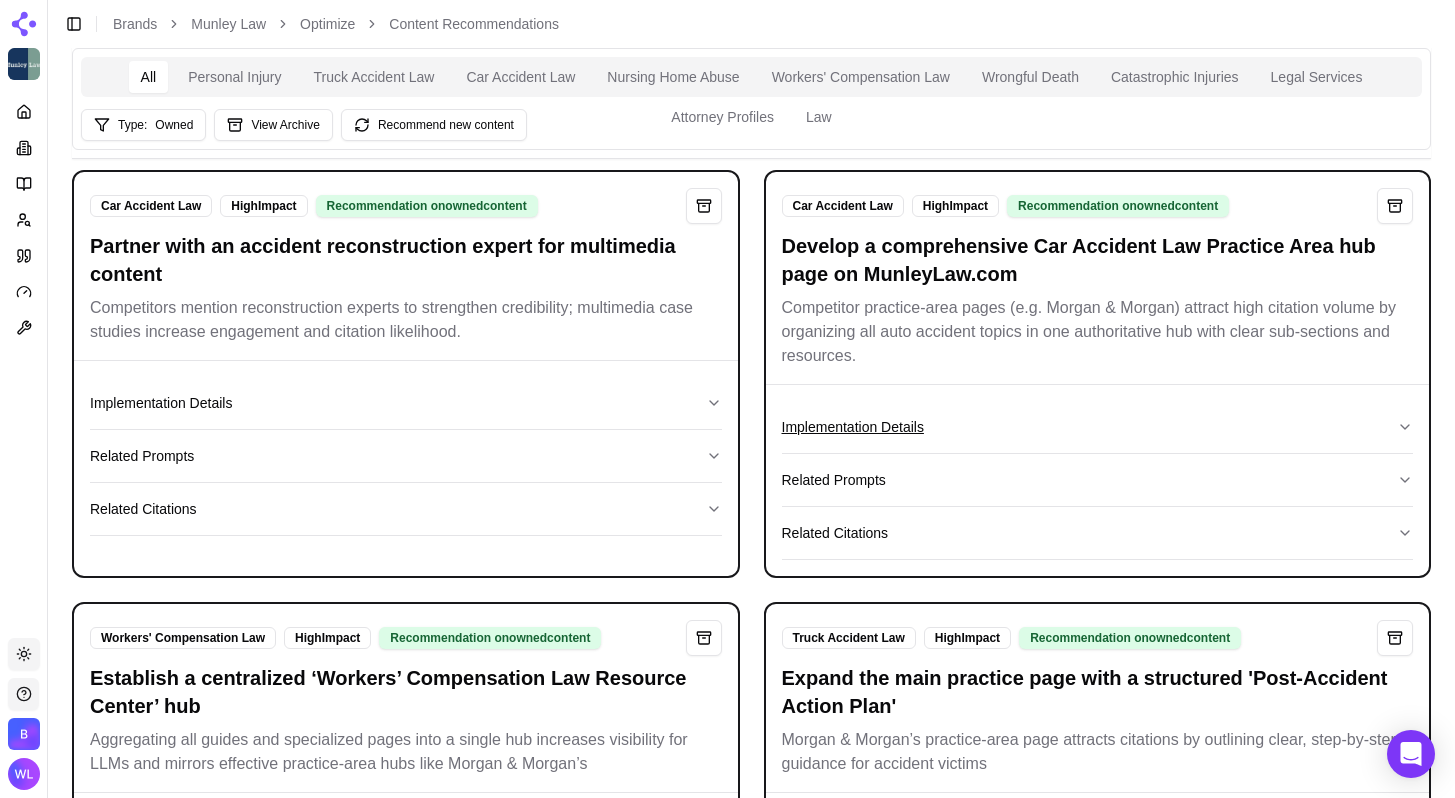 scroll, scrollTop: 2579, scrollLeft: 0, axis: vertical 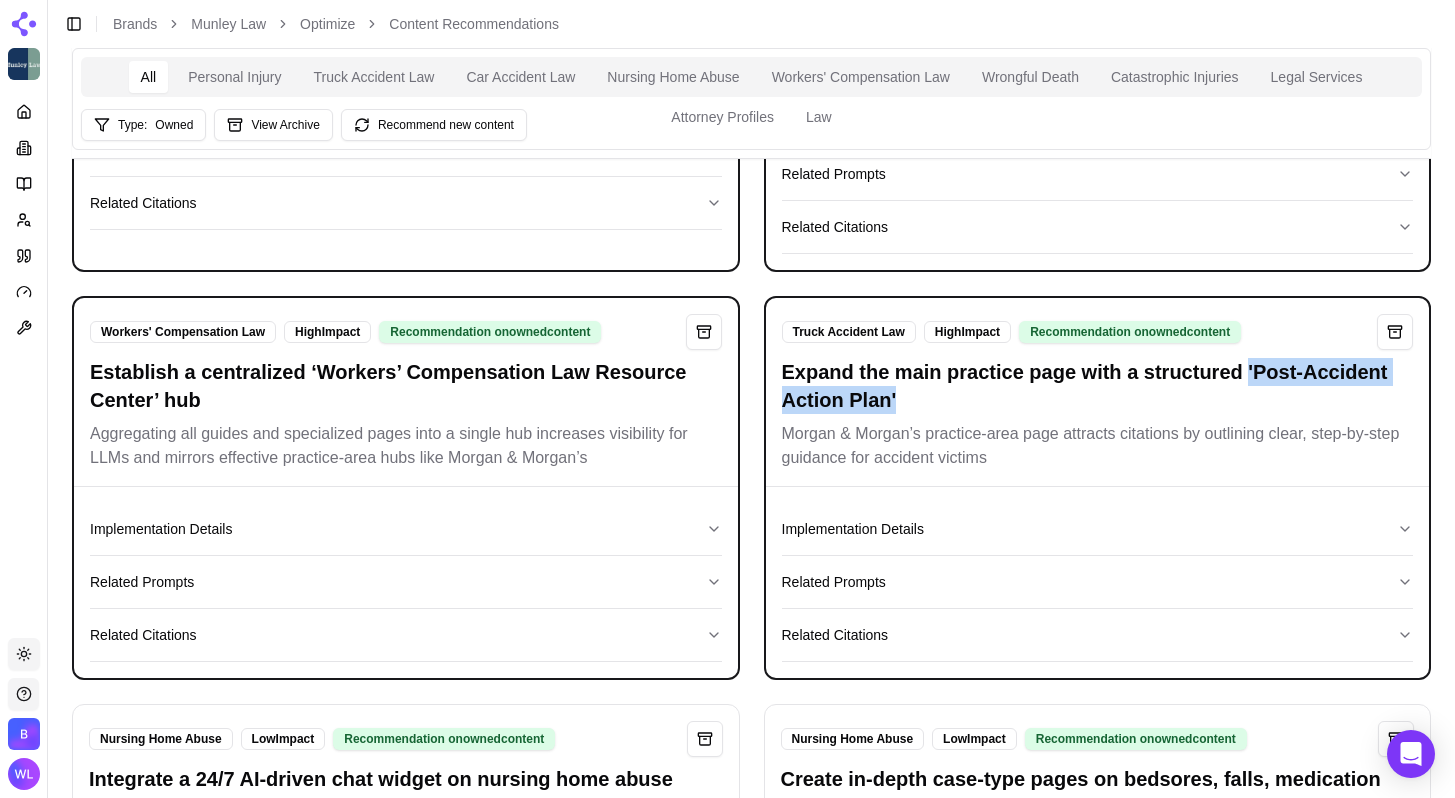 drag, startPoint x: 1267, startPoint y: 402, endPoint x: 1303, endPoint y: 434, distance: 48.166378 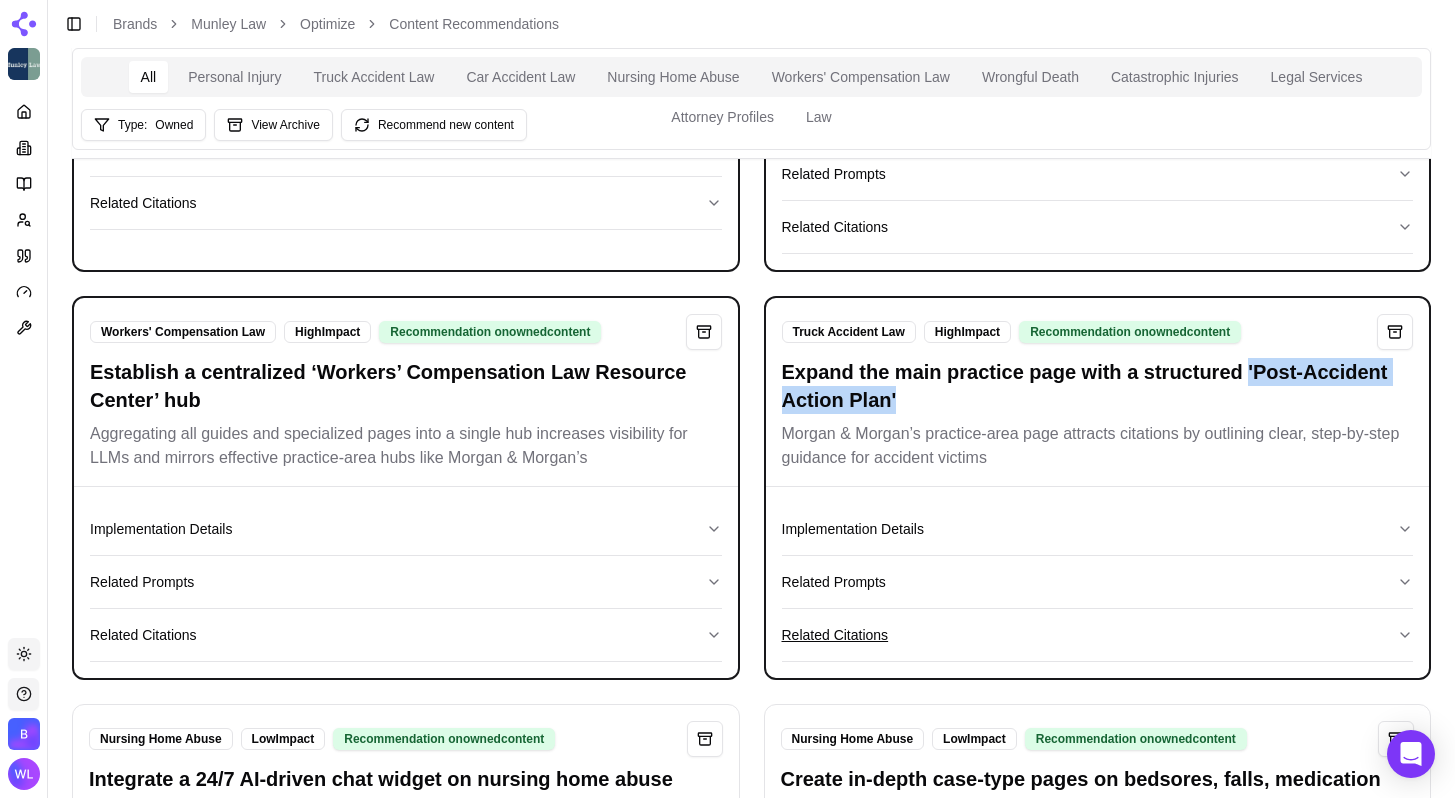 click on "Related Citations" at bounding box center (1098, 635) 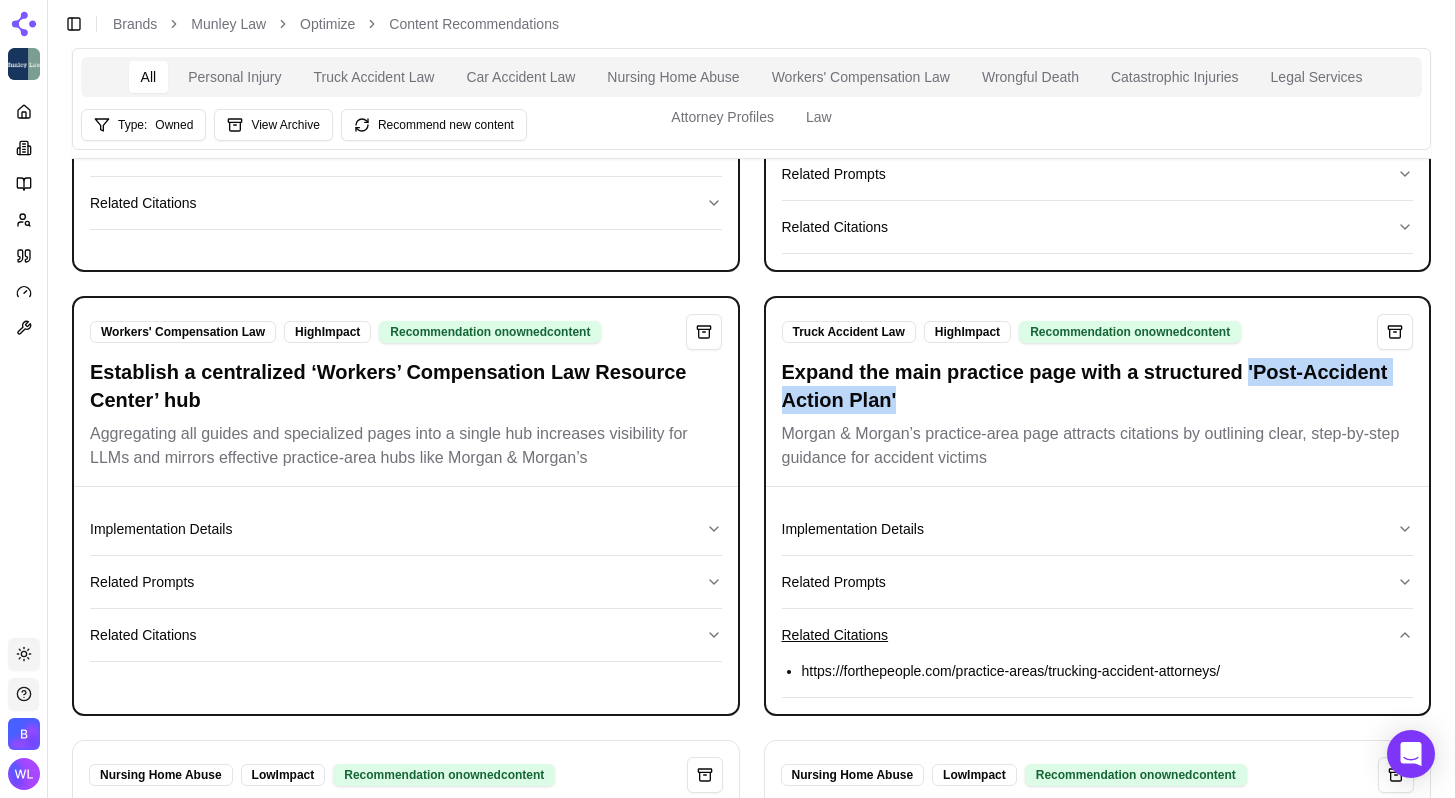 click on "Related Citations" at bounding box center (1098, 635) 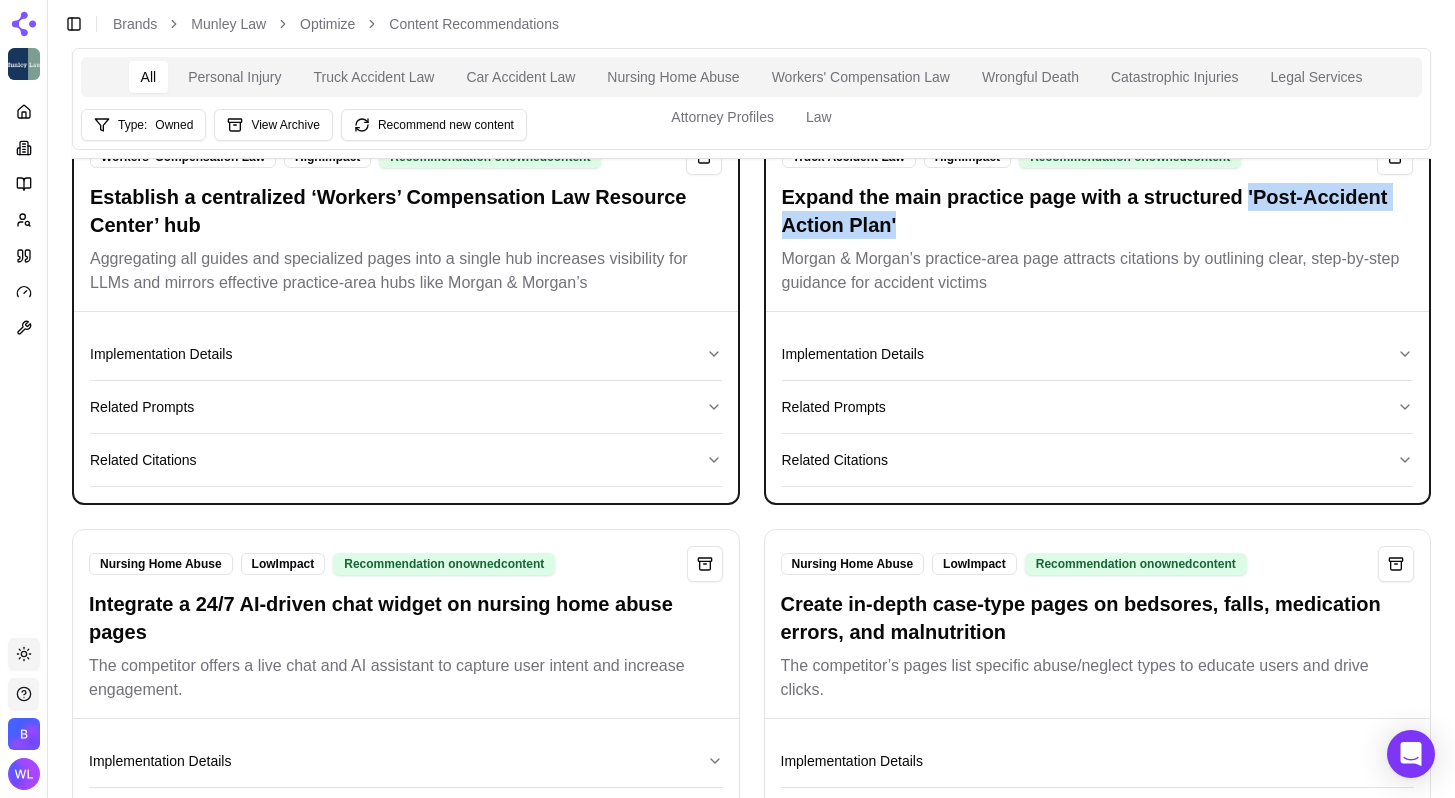scroll, scrollTop: 2756, scrollLeft: 0, axis: vertical 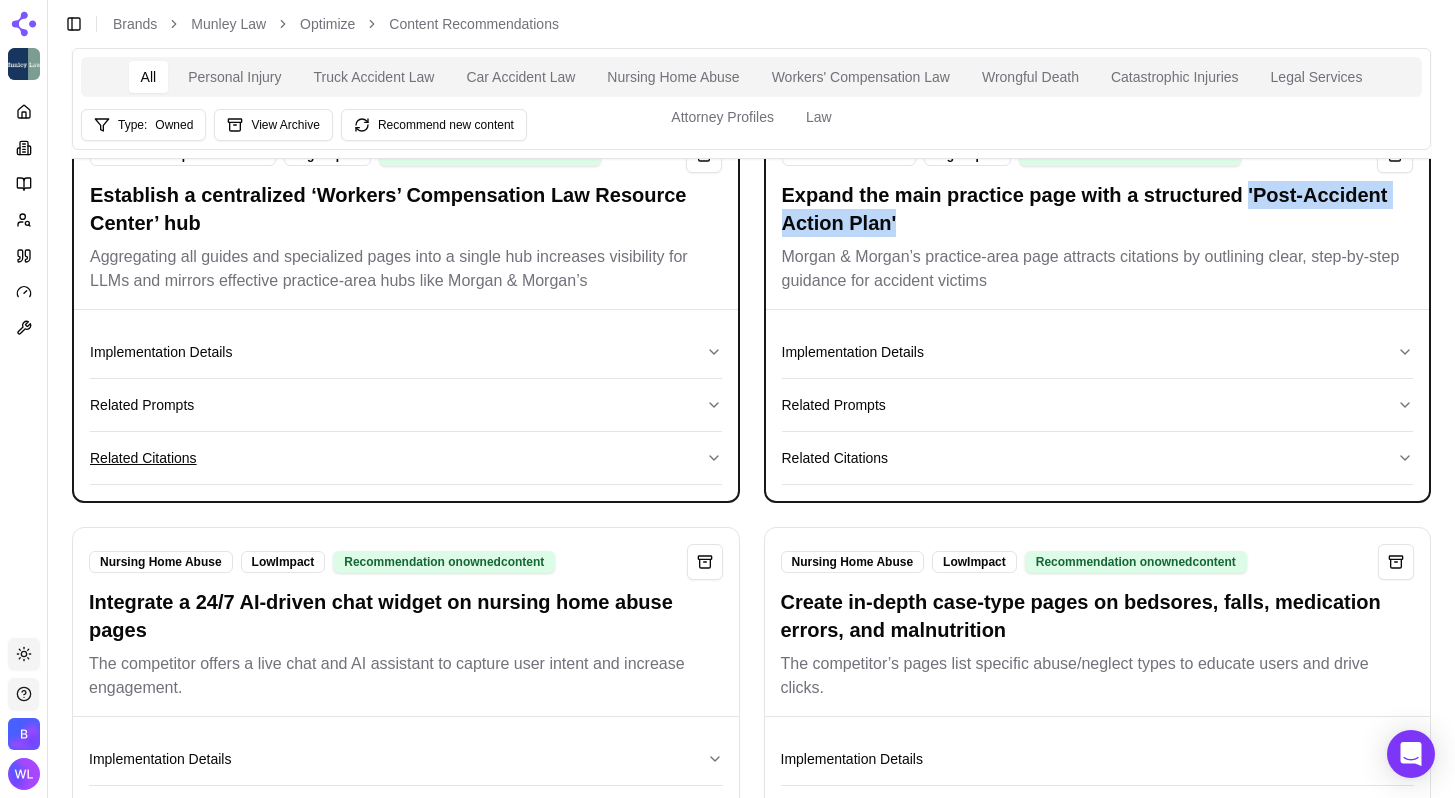 click on "Related Citations" at bounding box center (406, 458) 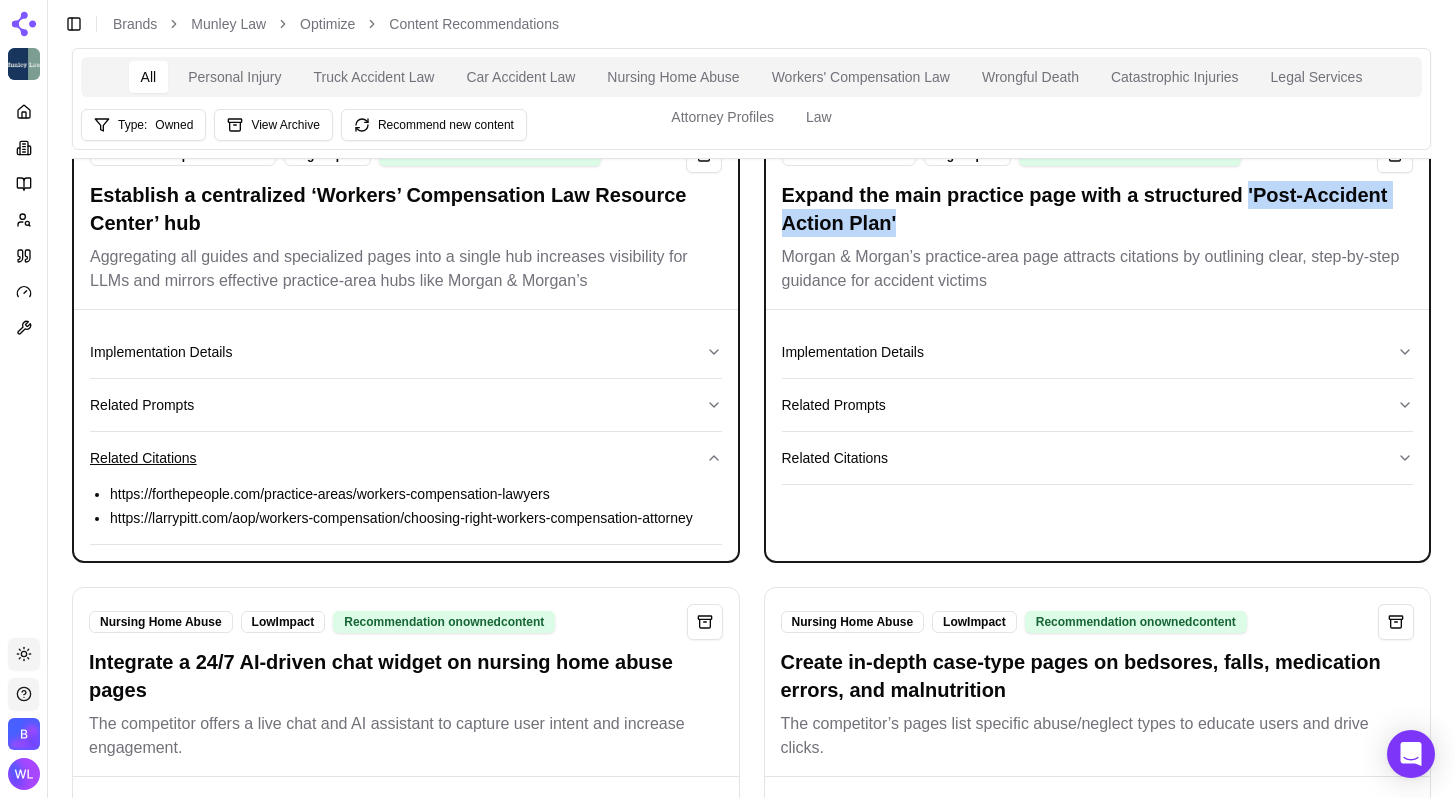 click on "Related Citations" at bounding box center [406, 458] 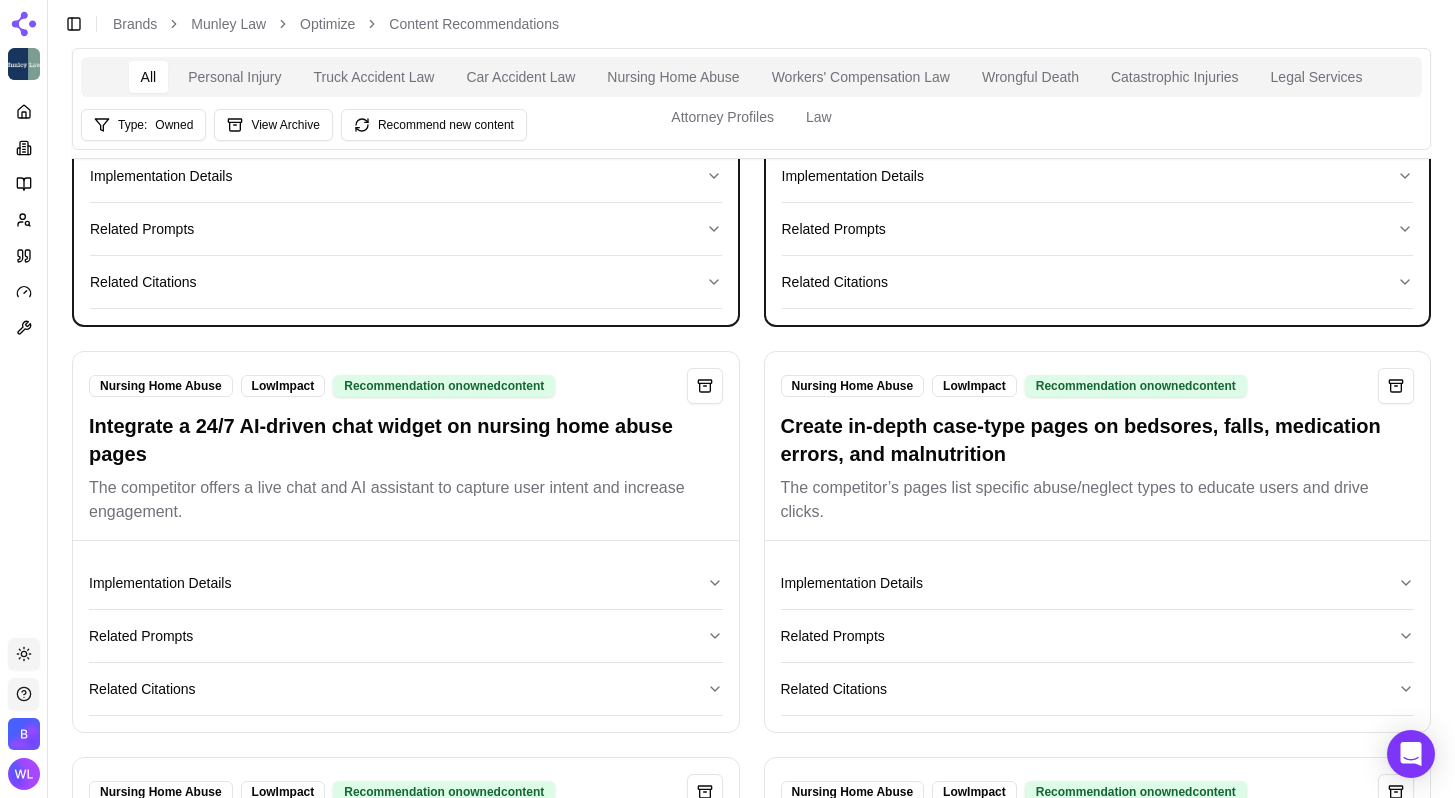 scroll, scrollTop: 2964, scrollLeft: 0, axis: vertical 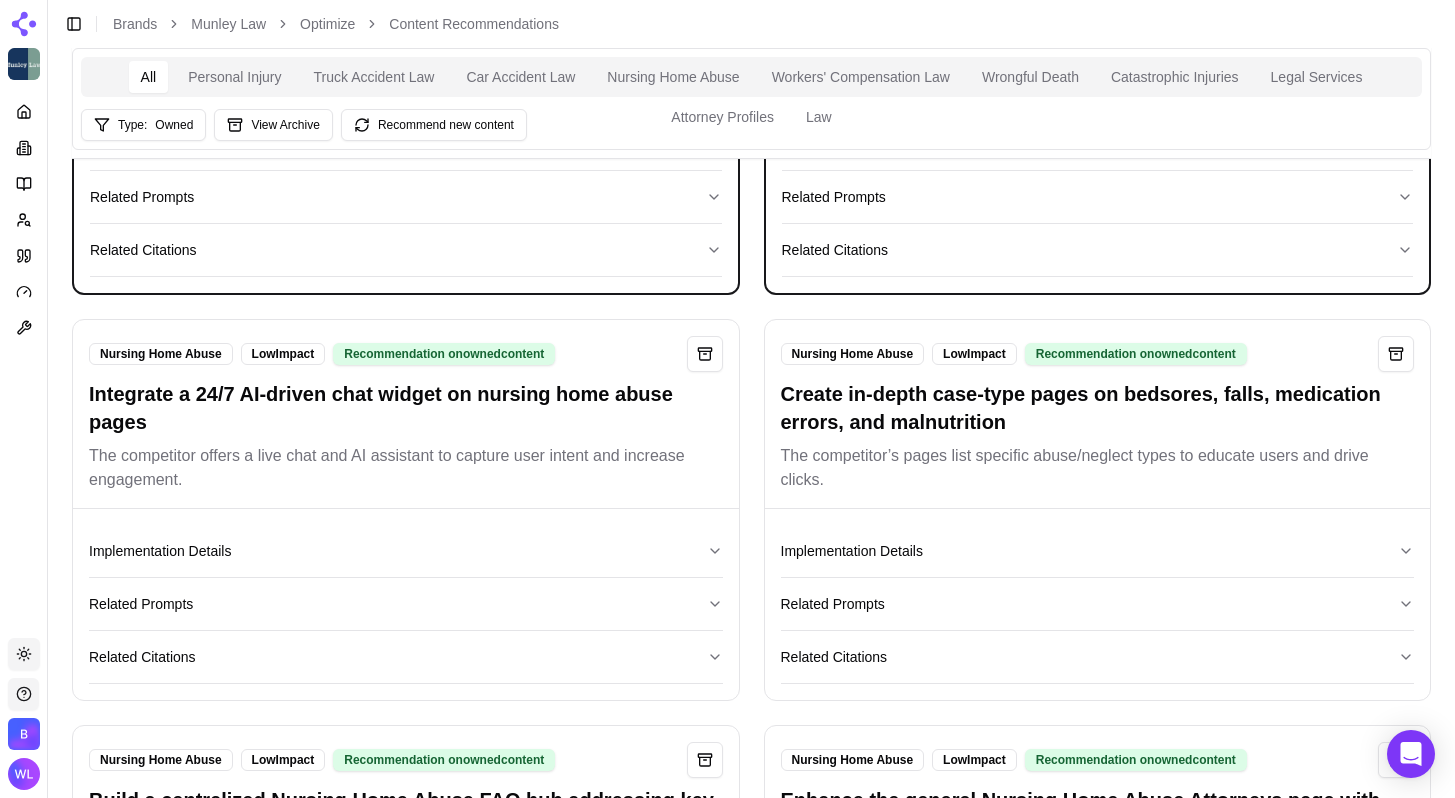 click on "Create in-depth case-type pages on bedsores, falls, medication errors, and malnutrition" at bounding box center (1098, 408) 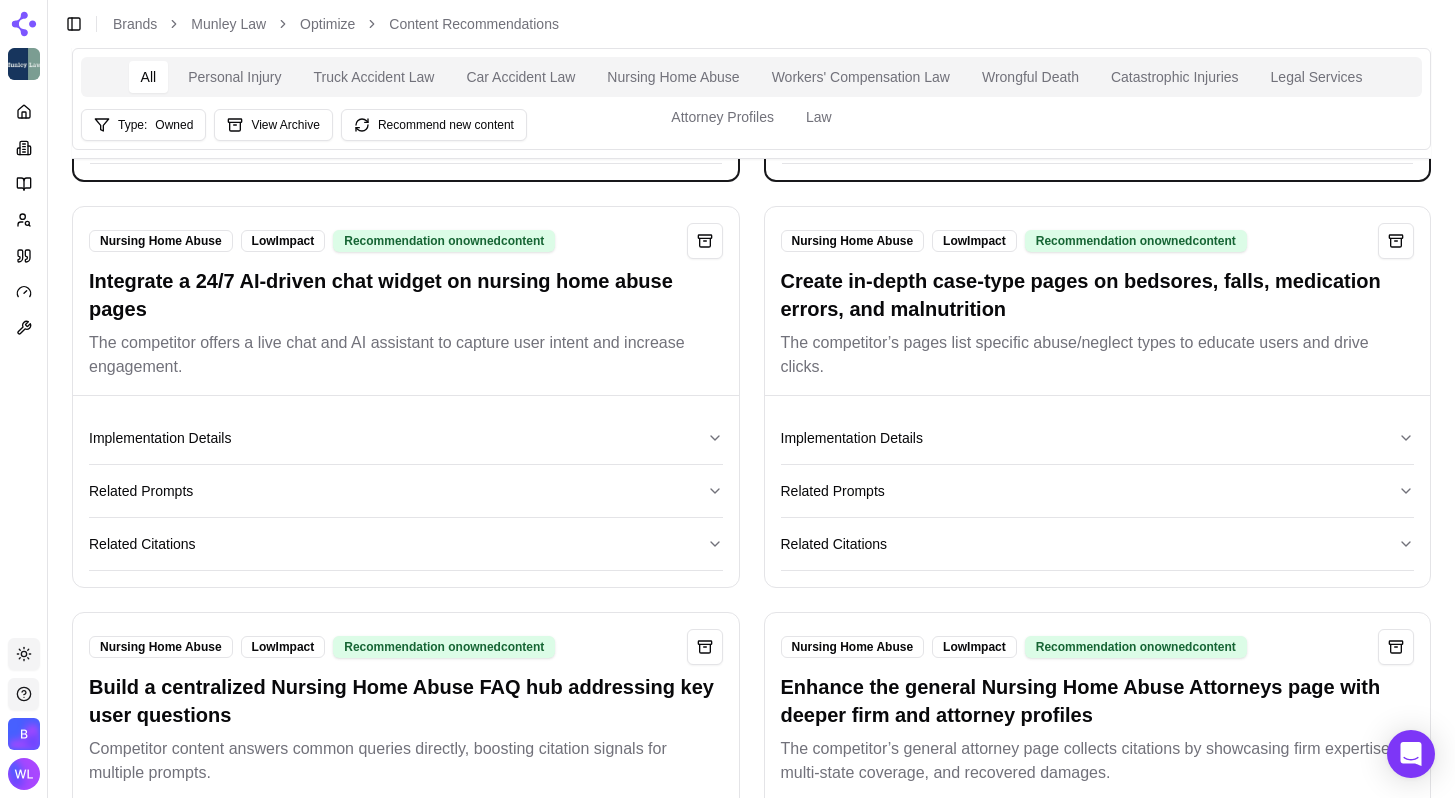 scroll, scrollTop: 3093, scrollLeft: 0, axis: vertical 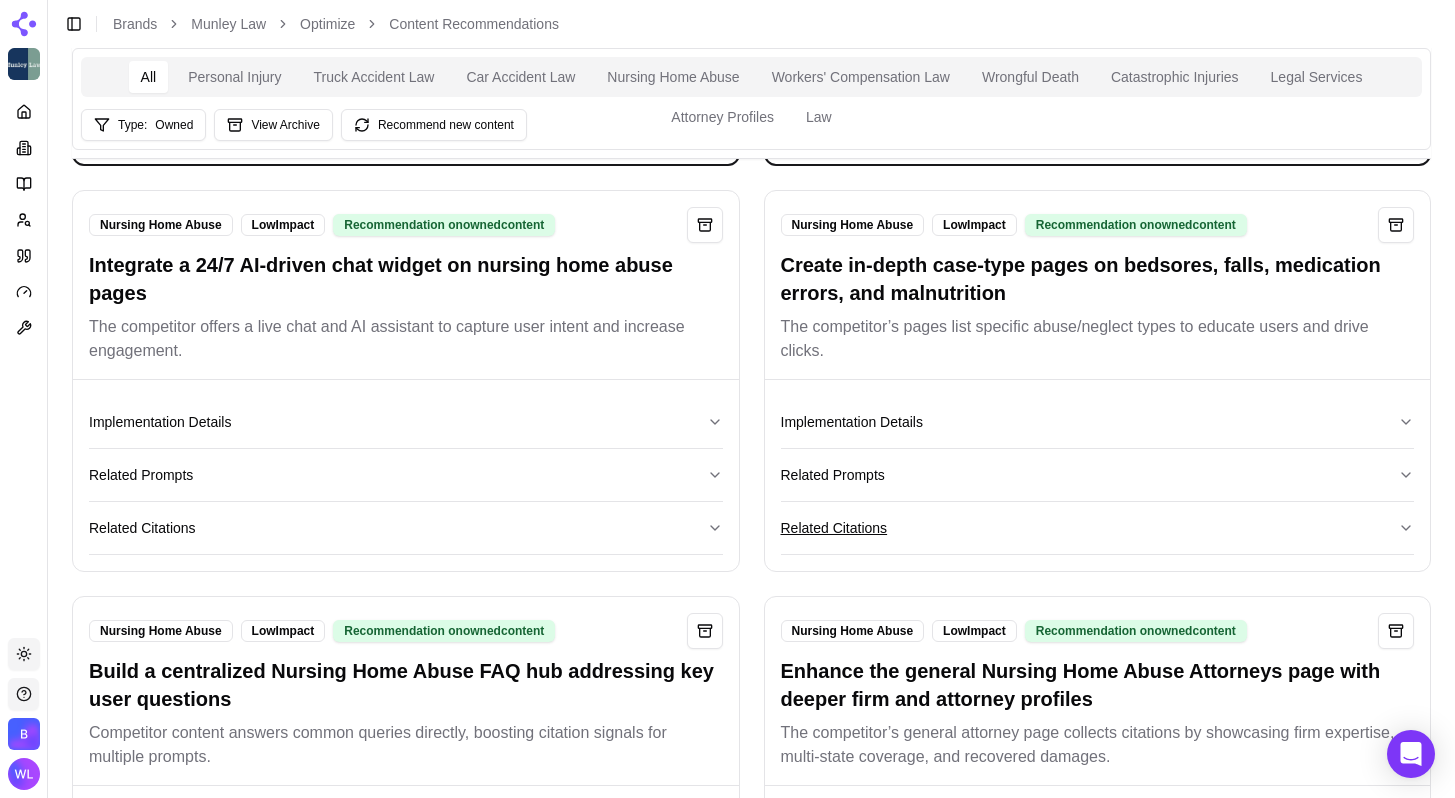click on "Related Citations" at bounding box center (1098, 528) 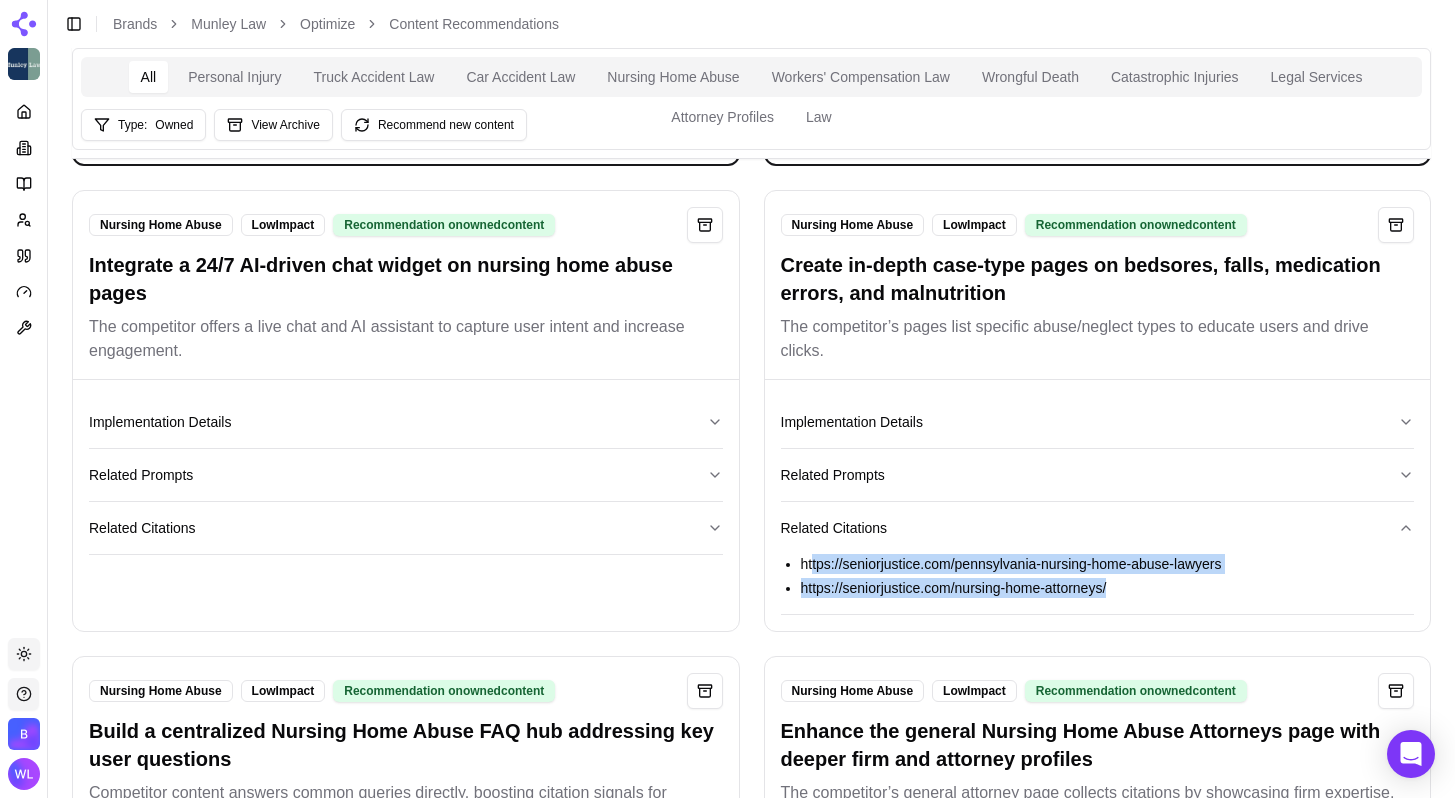 drag, startPoint x: 1155, startPoint y: 612, endPoint x: 814, endPoint y: 577, distance: 342.79147 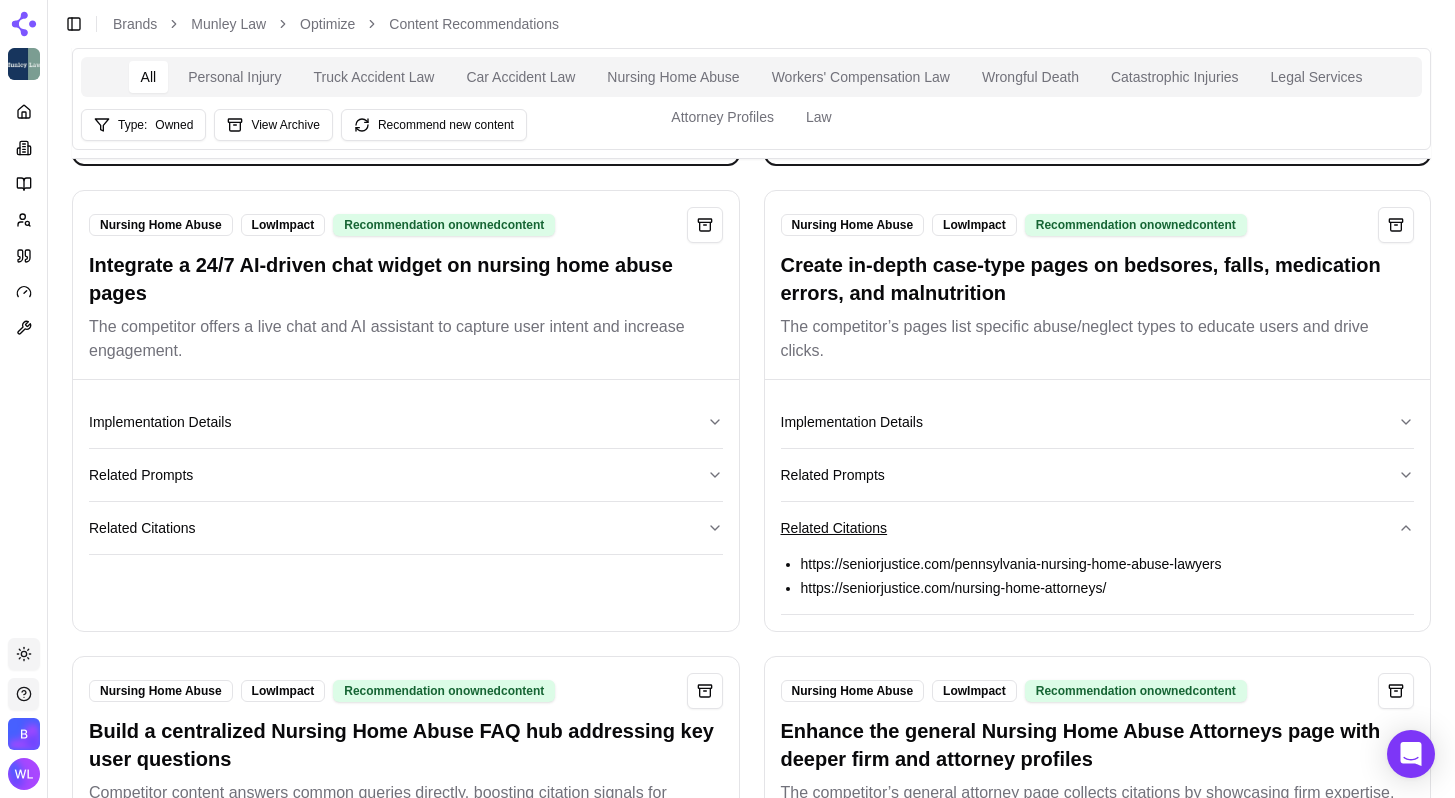 click on "Related Citations" at bounding box center [1098, 528] 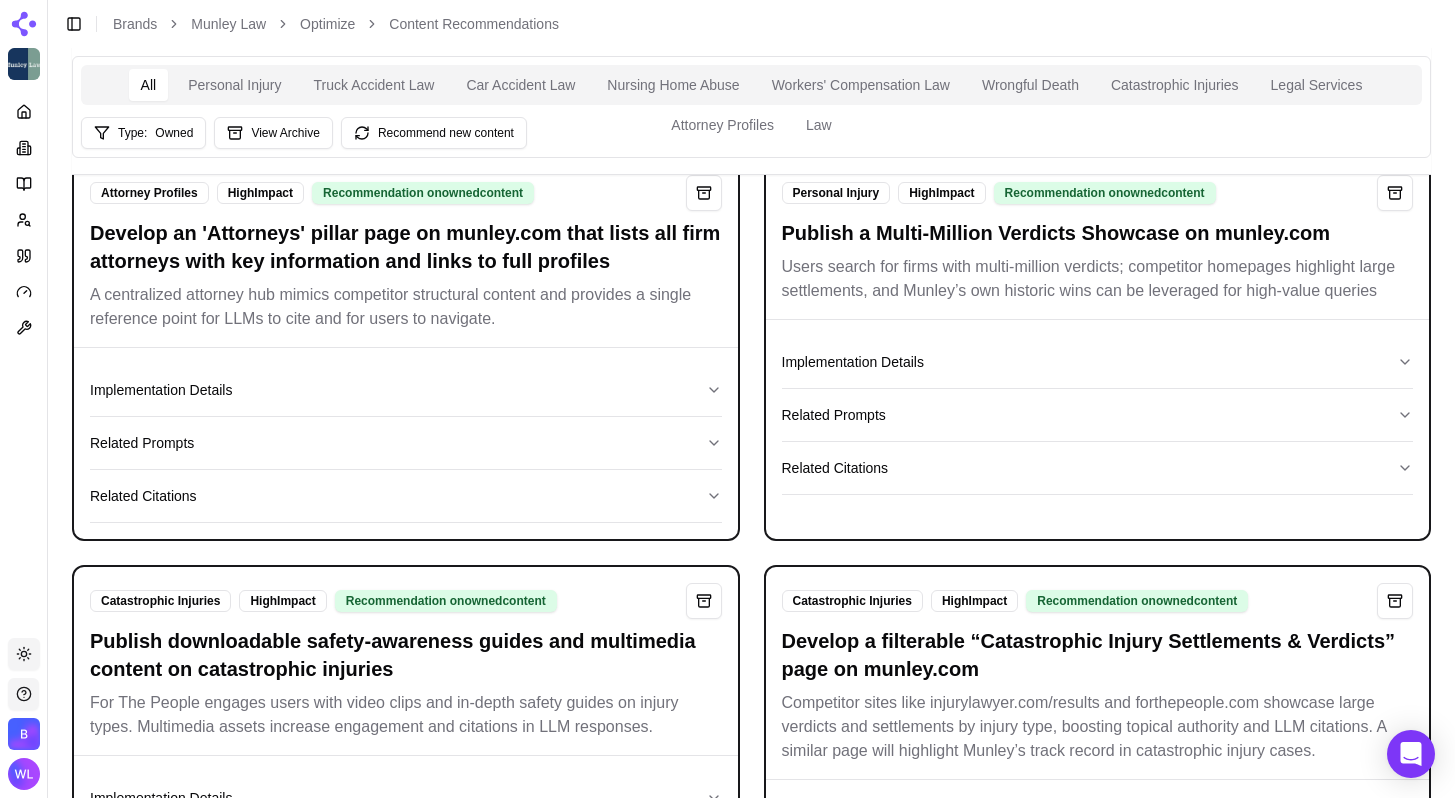 scroll, scrollTop: 0, scrollLeft: 0, axis: both 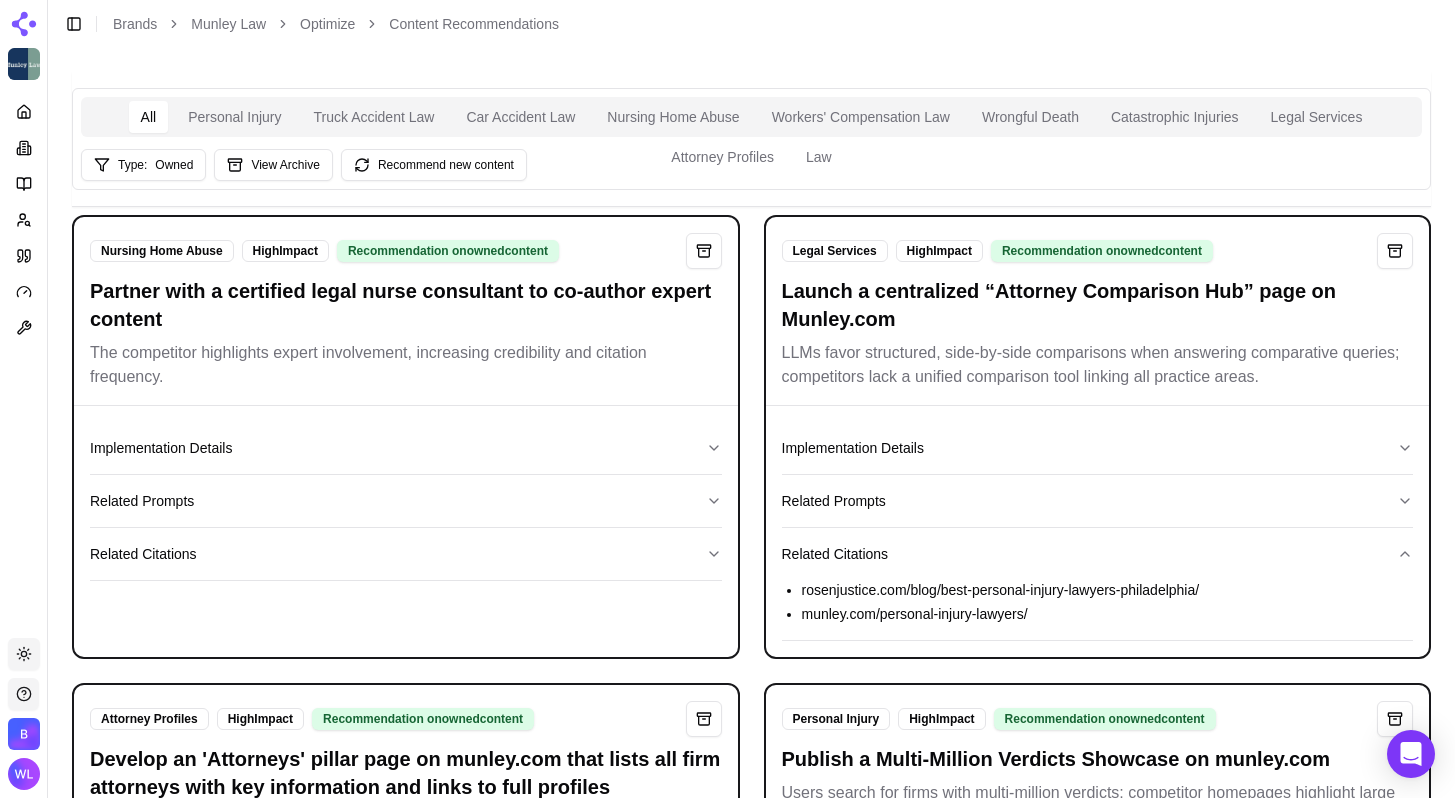 click on "All Personal Injury Truck Accident Law Car Accident Law Nursing Home Abuse Workers' Compensation Law Wrongful Death Catastrophic Injuries Legal Services Attorney Profiles Law Type: Owned View Archive Recommend new content Nursing Home Abuse High Impact Recommendation on owned content Partner with a certified legal nurse consultant to co-author expert content The competitor highlights expert involvement, increasing credibility and citation frequency. Implementation Details Related Prompts Related Citations Legal Services High Impact Recommendation on owned content Launch a centralized “Attorney Comparison Hub” page on Munley.com LLMs favor structured, side-by-side comparisons when answering comparative queries; competitors lack a unified comparison tool linking all practice areas. Implementation Details Related Prompts Related Citations rosenjustice.com/blog/best-personal-injury-lawyers-philadelphia munley.com/personal-injury-lawyers/ Attorney Profiles High Impact Recommendation on owned content" at bounding box center (751, 7626) 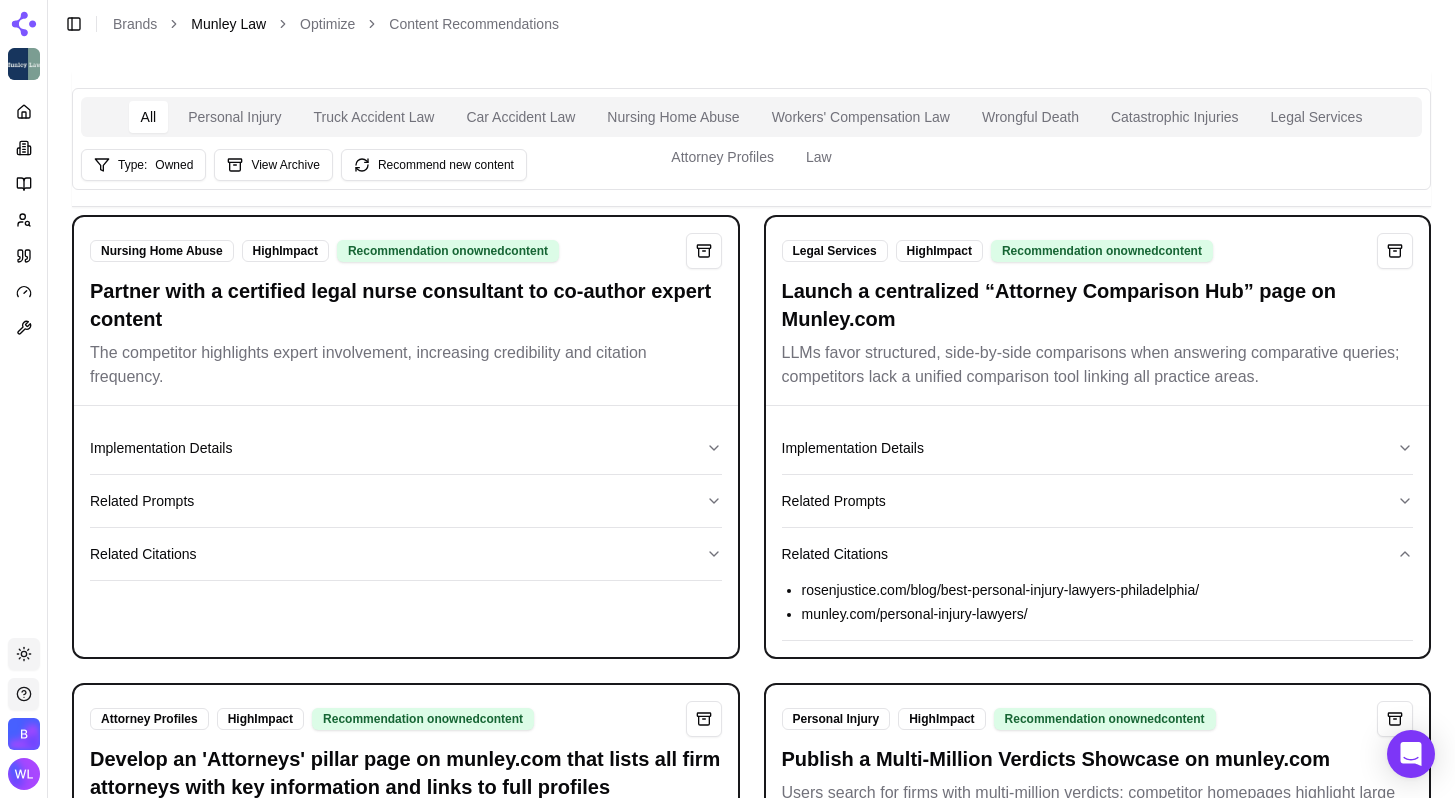 click on "Munley Law" at bounding box center (228, 24) 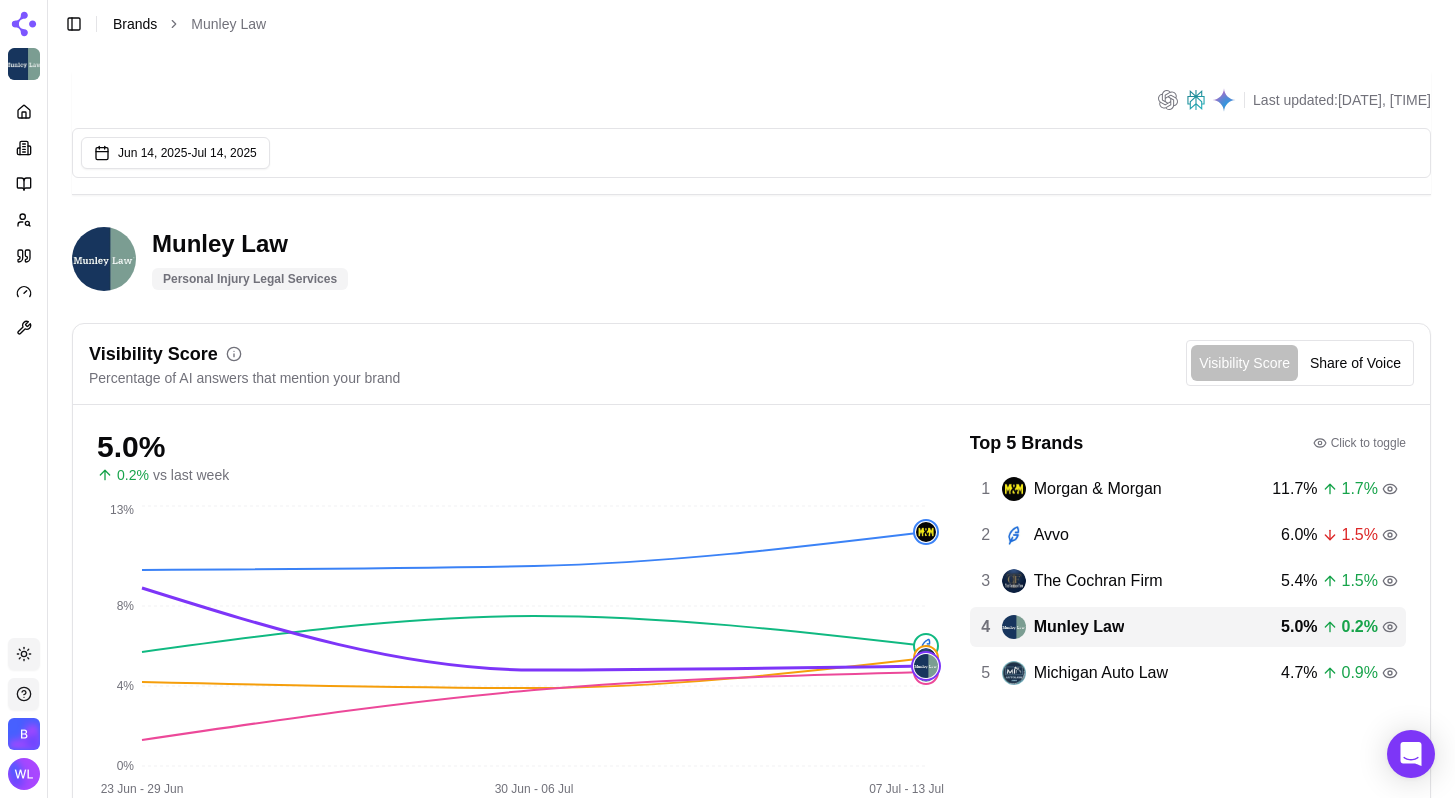 click on "Brands" at bounding box center (135, 24) 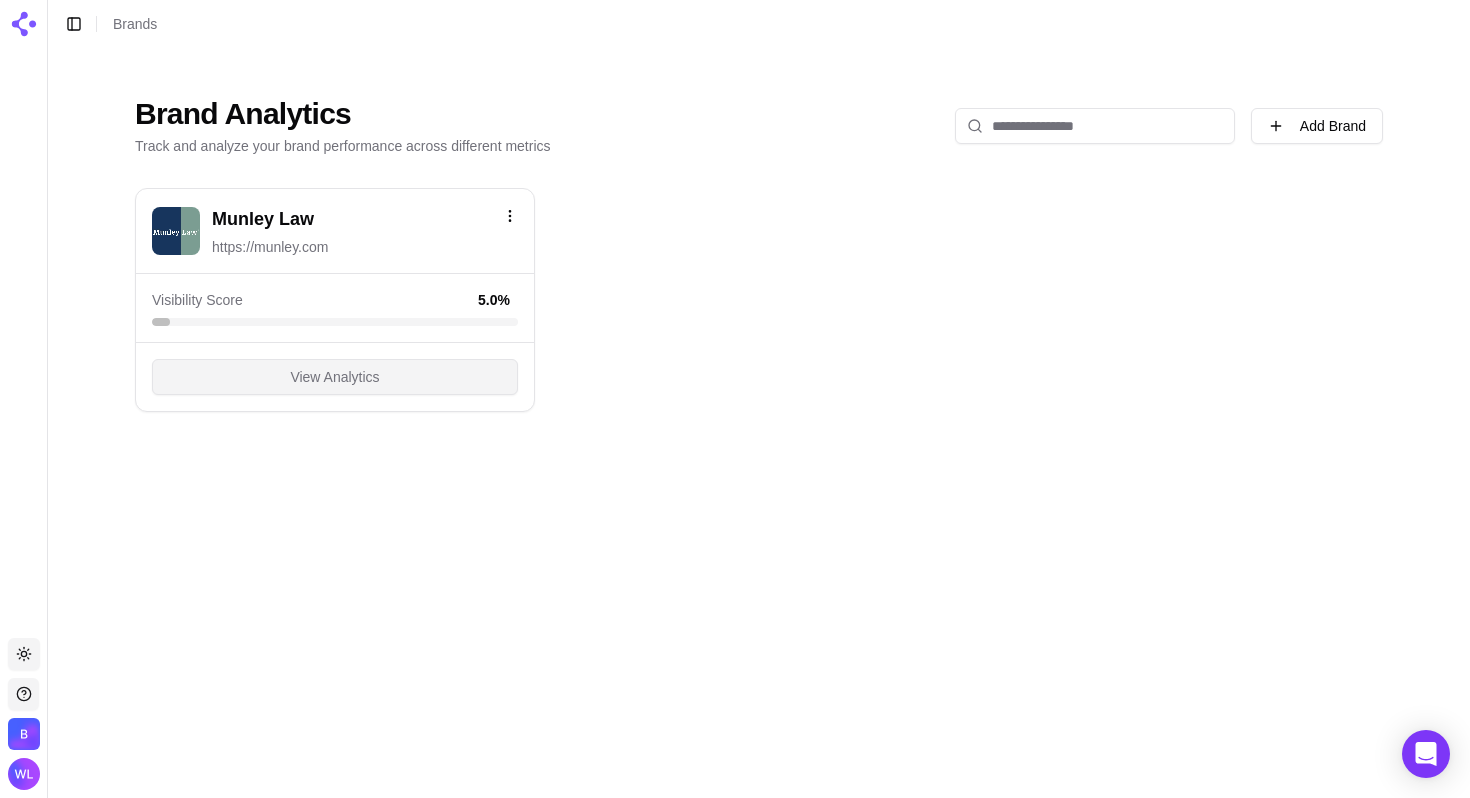 click on "View Analytics" at bounding box center [334, 377] 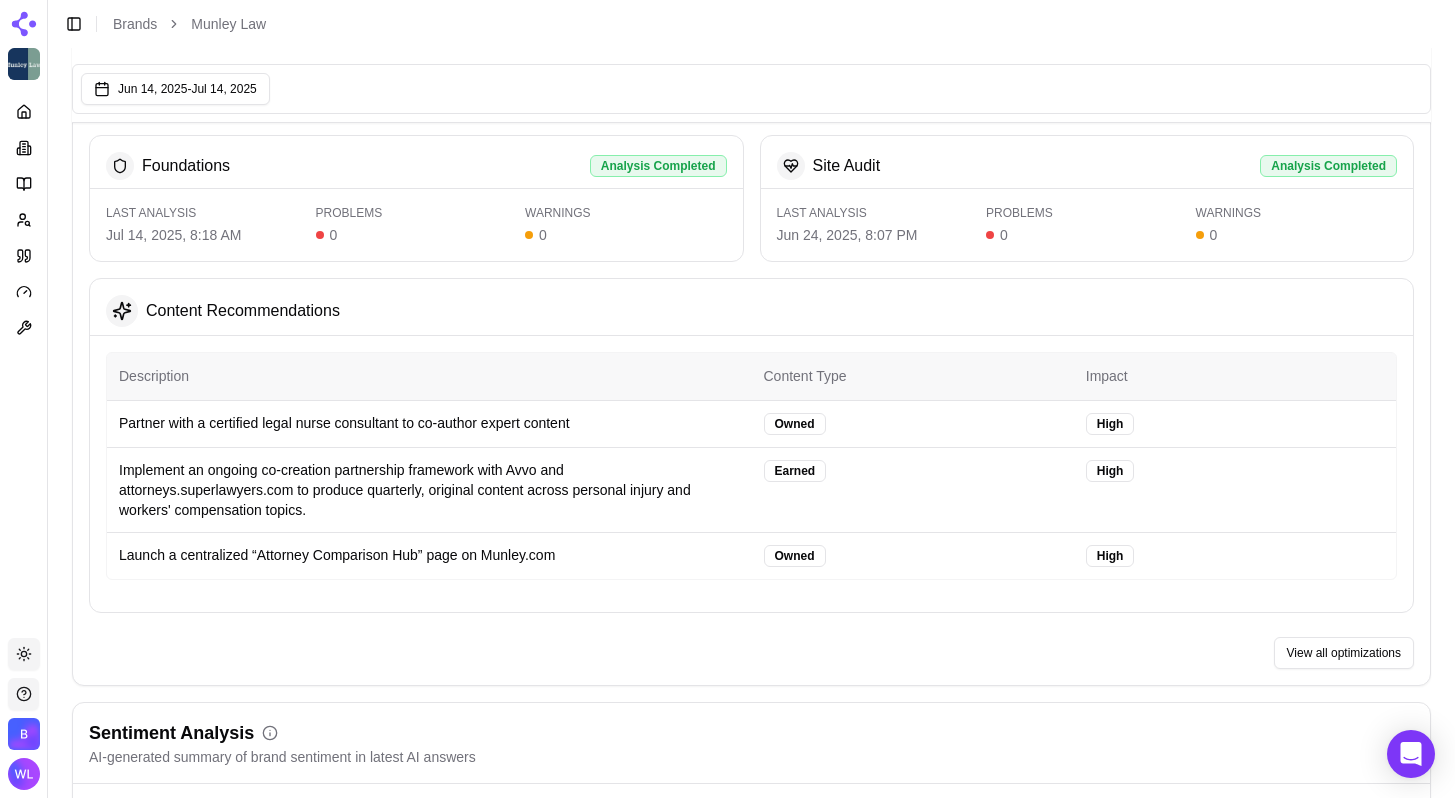 scroll, scrollTop: 2792, scrollLeft: 0, axis: vertical 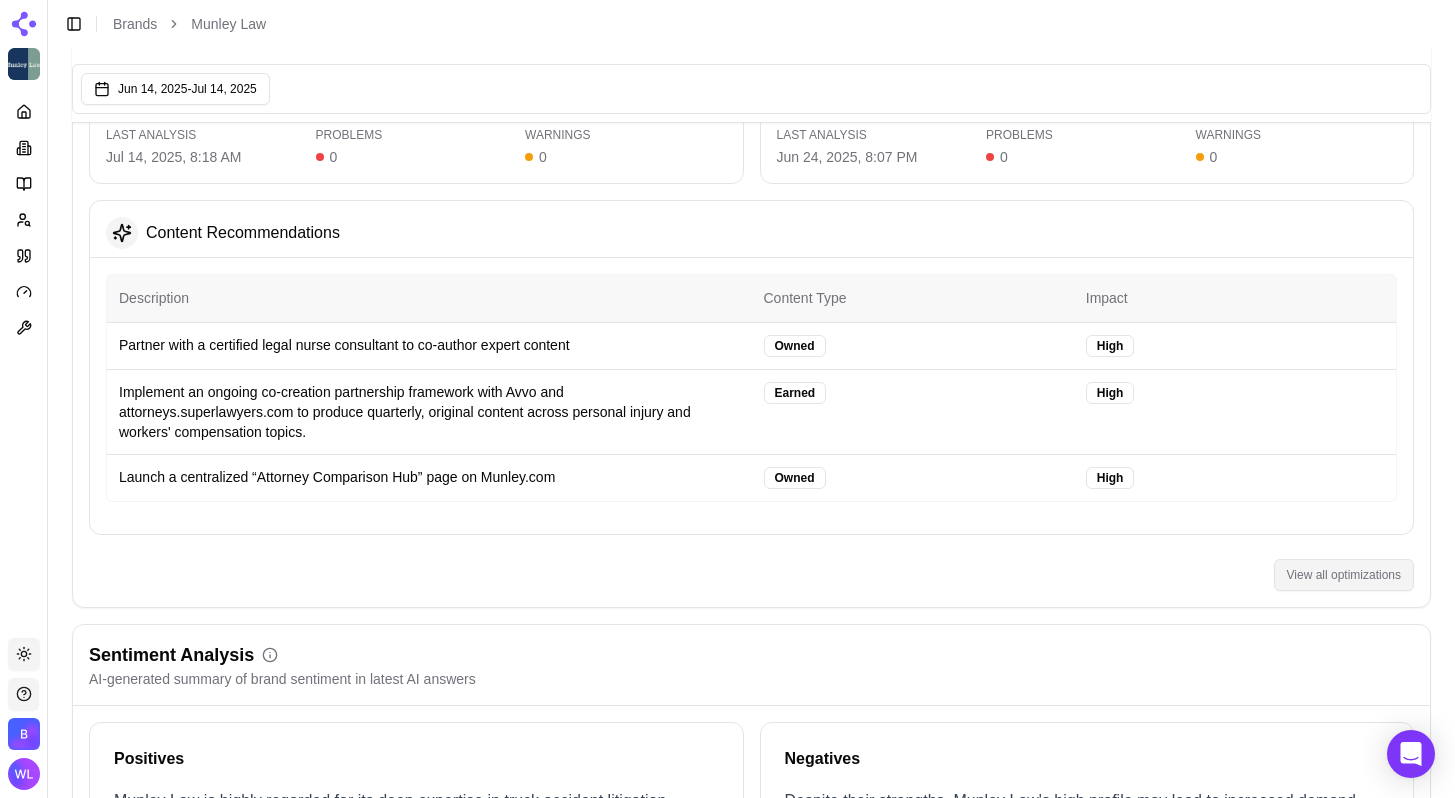 click on "View all optimizations" at bounding box center (1344, 575) 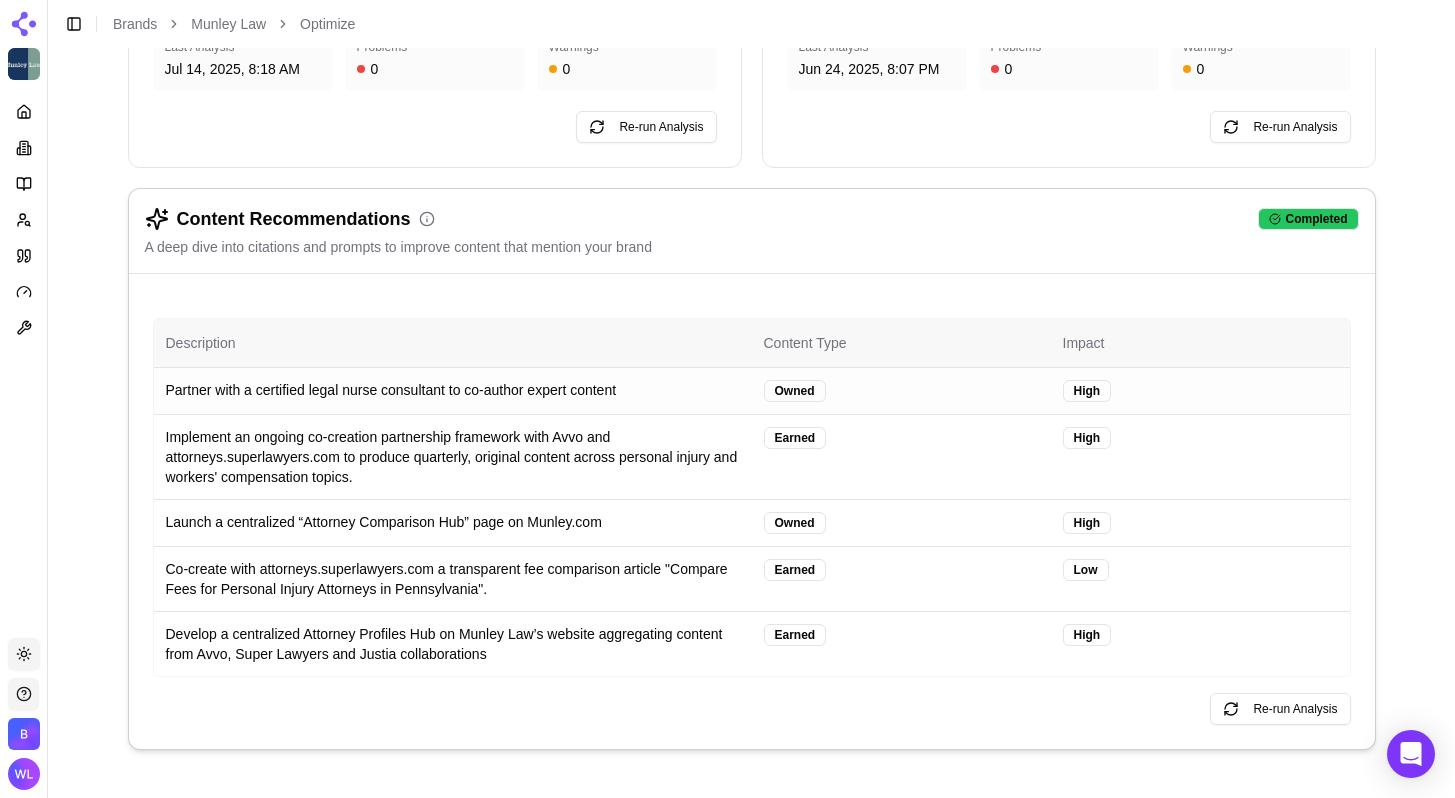 scroll, scrollTop: 214, scrollLeft: 0, axis: vertical 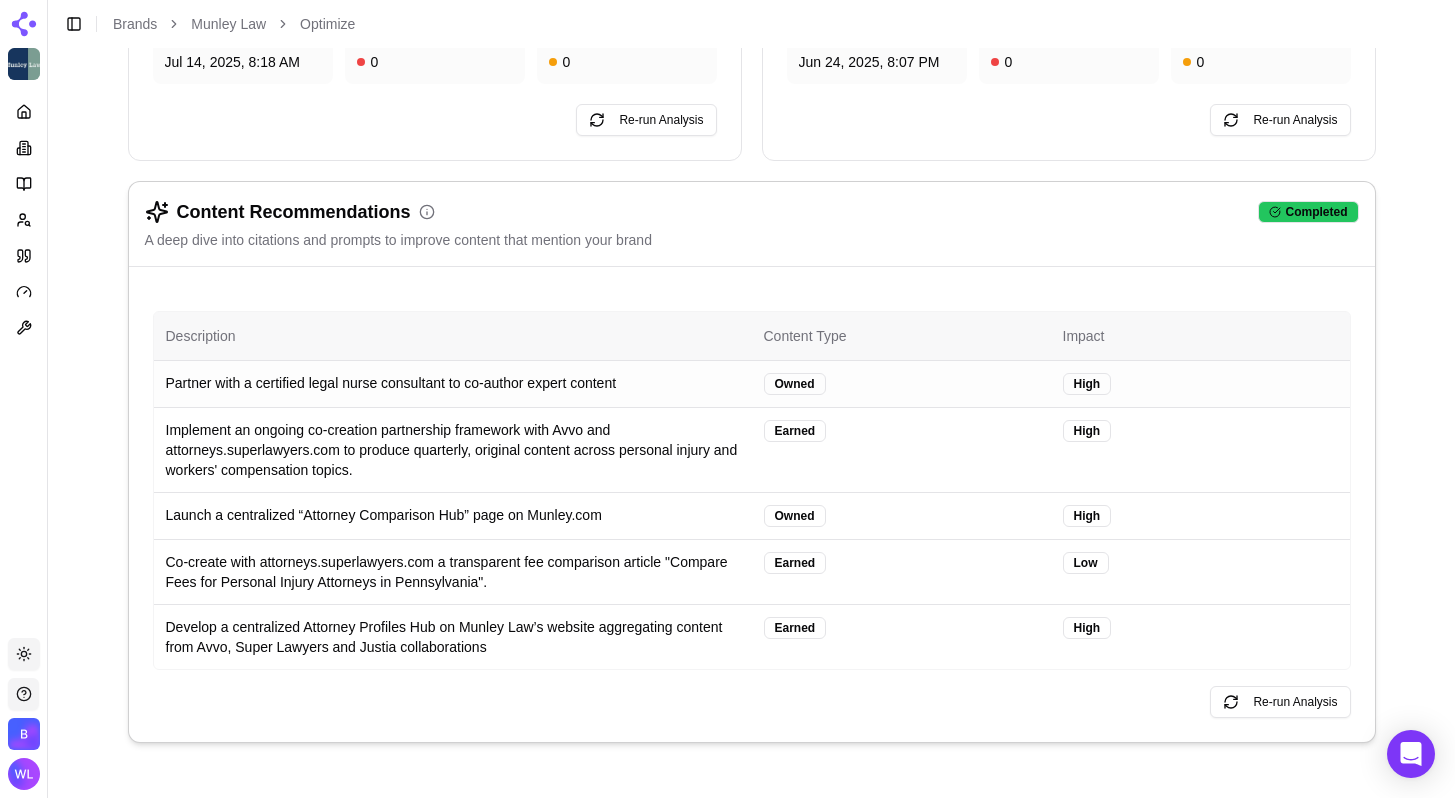 click on "Partner with a certified legal nurse consultant to co-author expert content" at bounding box center (453, 383) 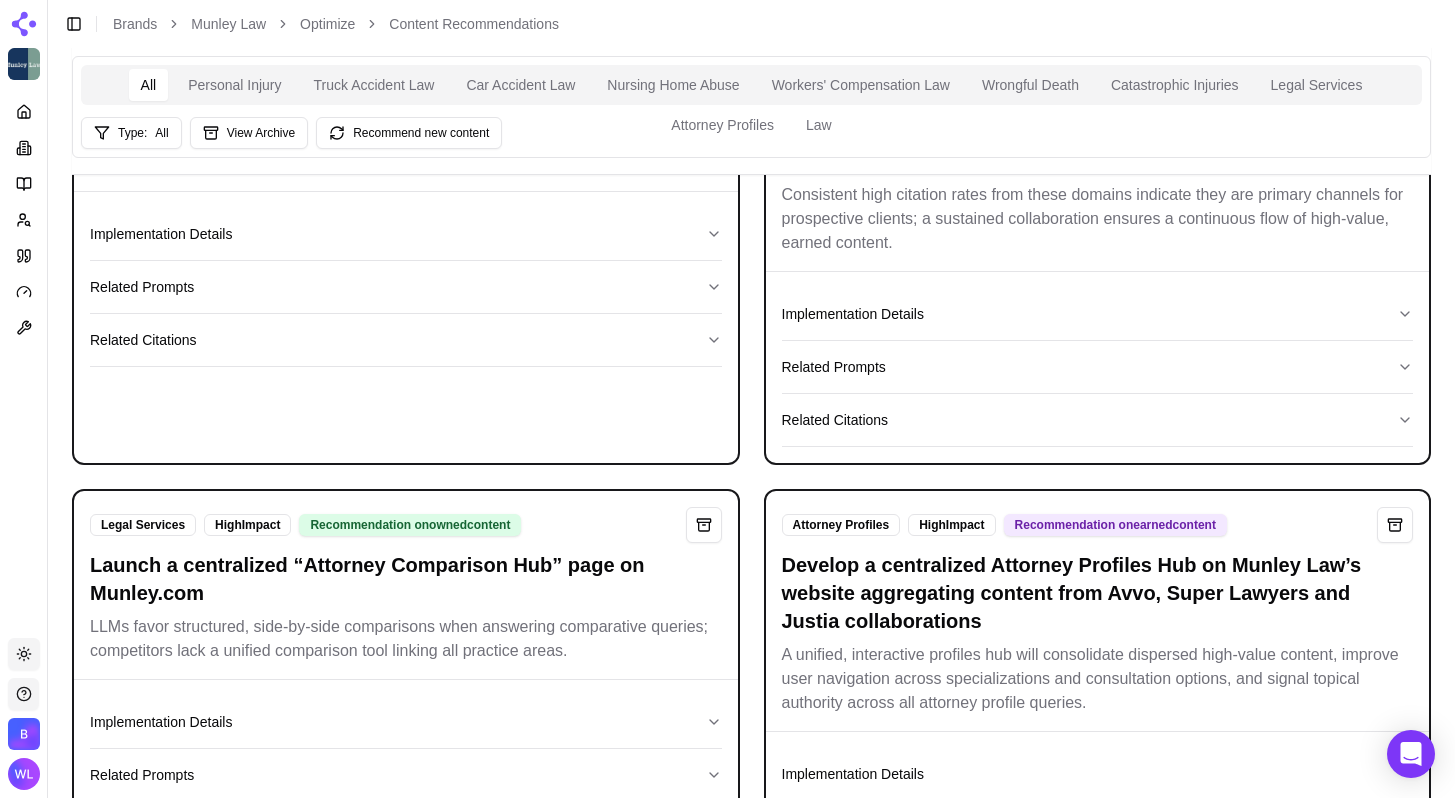 scroll, scrollTop: 0, scrollLeft: 0, axis: both 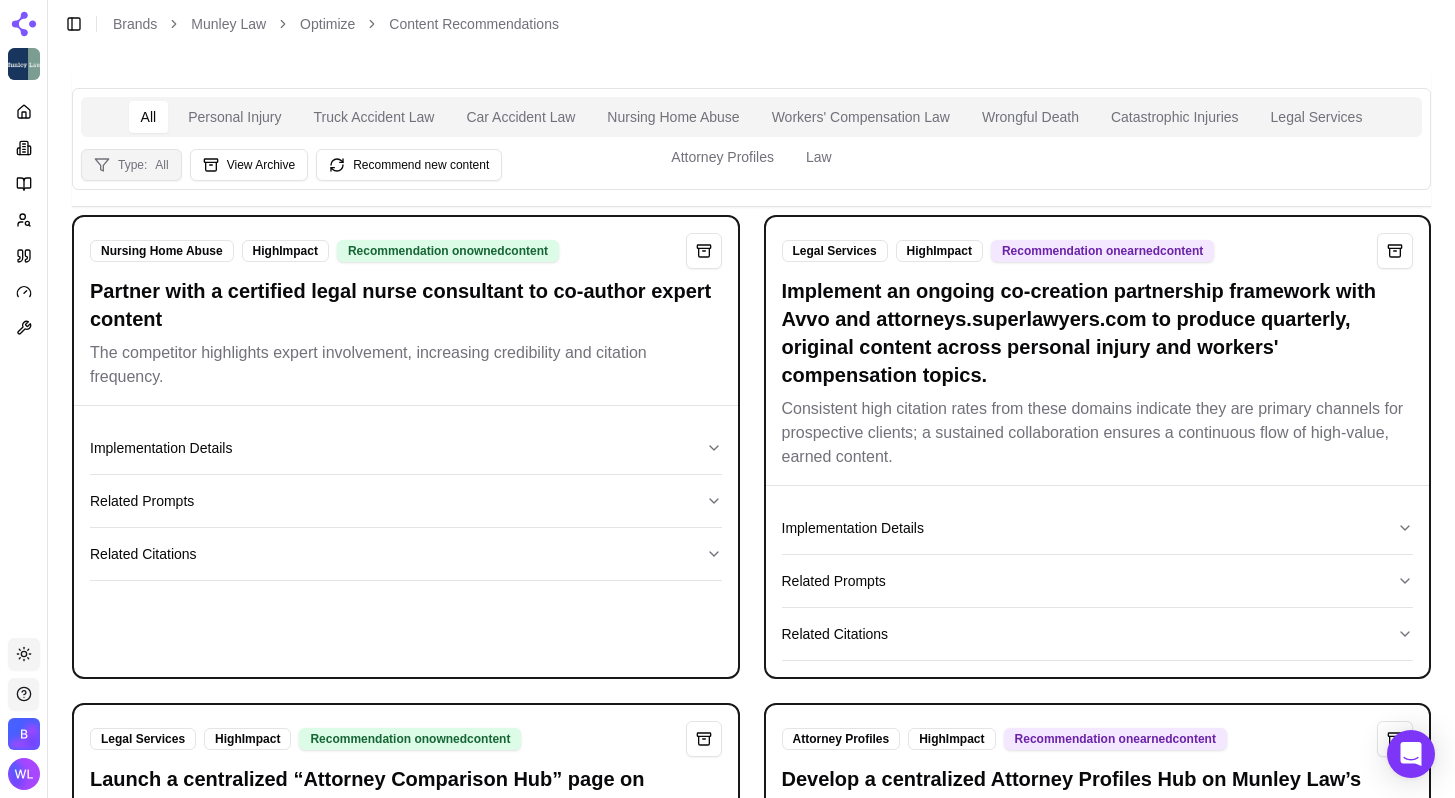 click on "Type:" at bounding box center (132, 165) 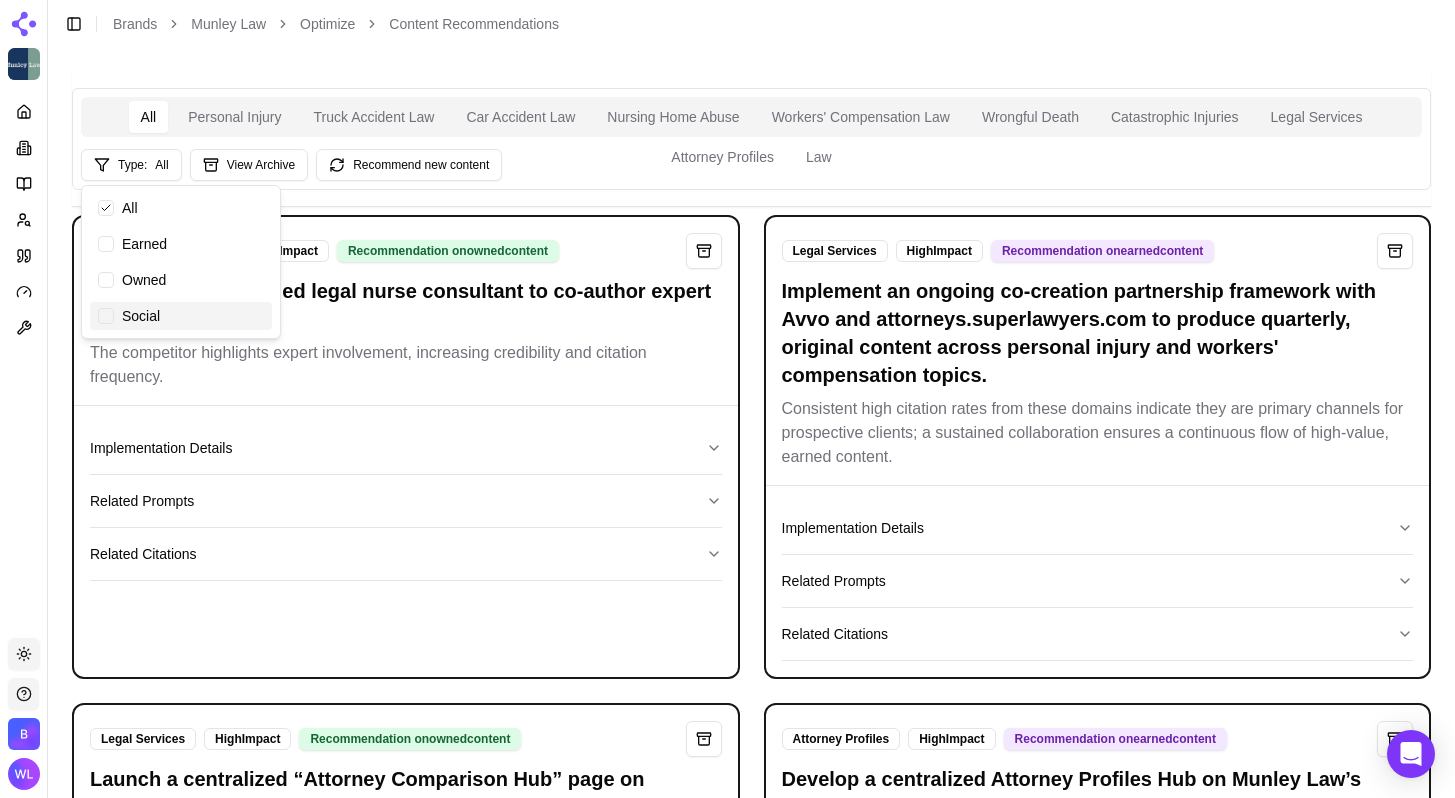 click on "Social" at bounding box center (141, 316) 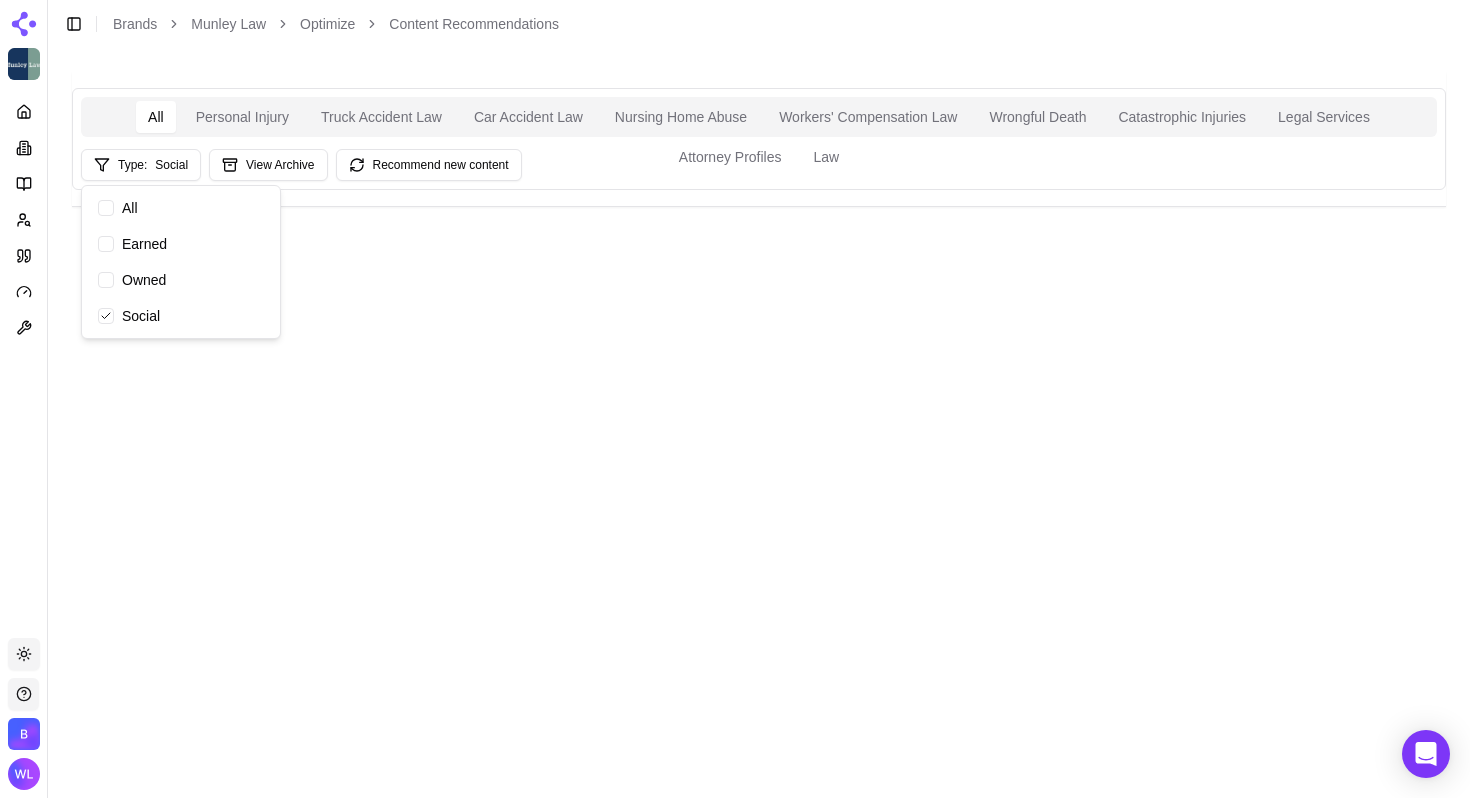 click on "All Personal Injury Truck Accident Law Car Accident Law Nursing Home Abuse Workers' Compensation Law Wrongful Death Catastrophic Injuries Legal Services Attorney Profiles Law Type: Social View Archive Recommend new content" at bounding box center [759, 423] 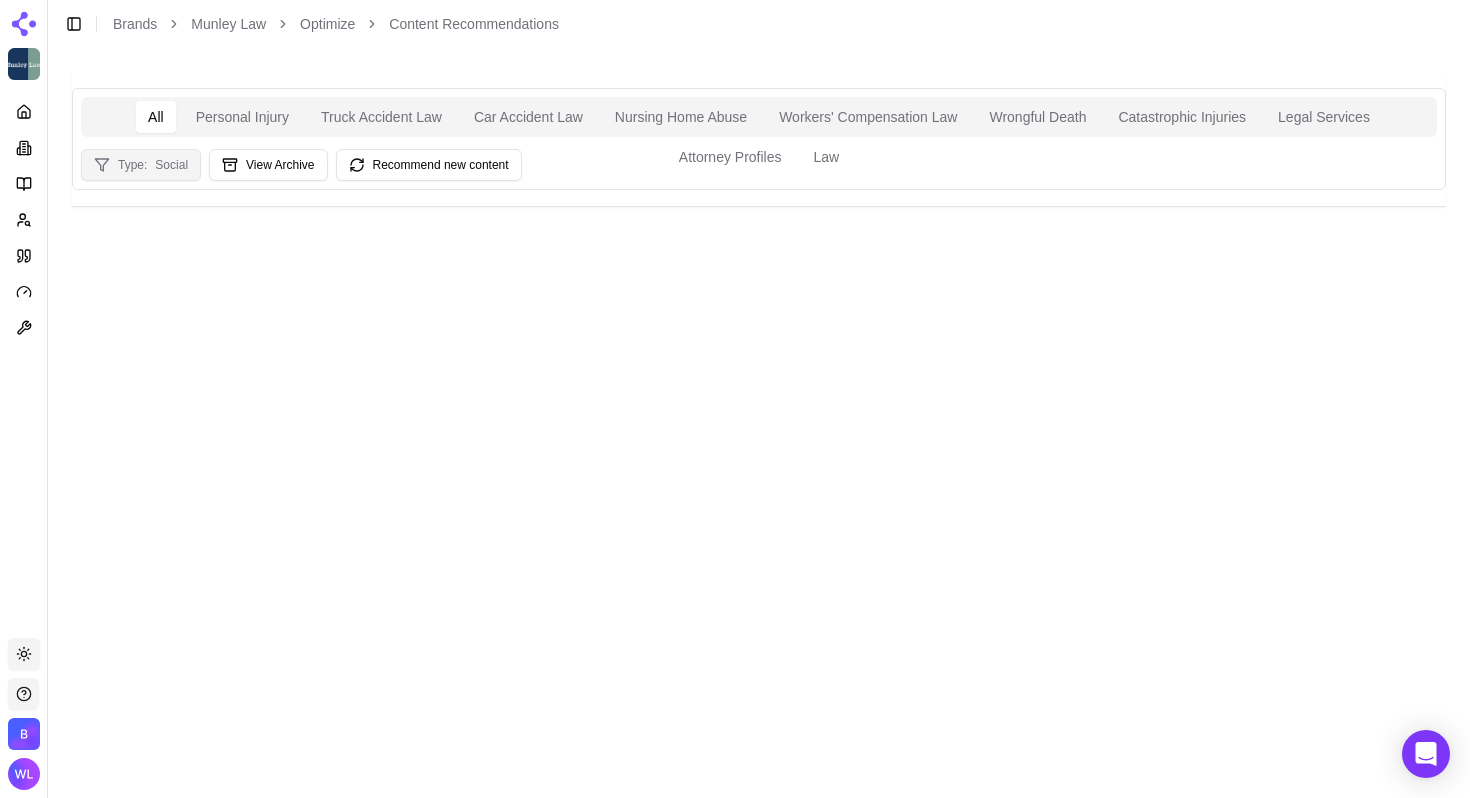 click on "Social" at bounding box center [171, 165] 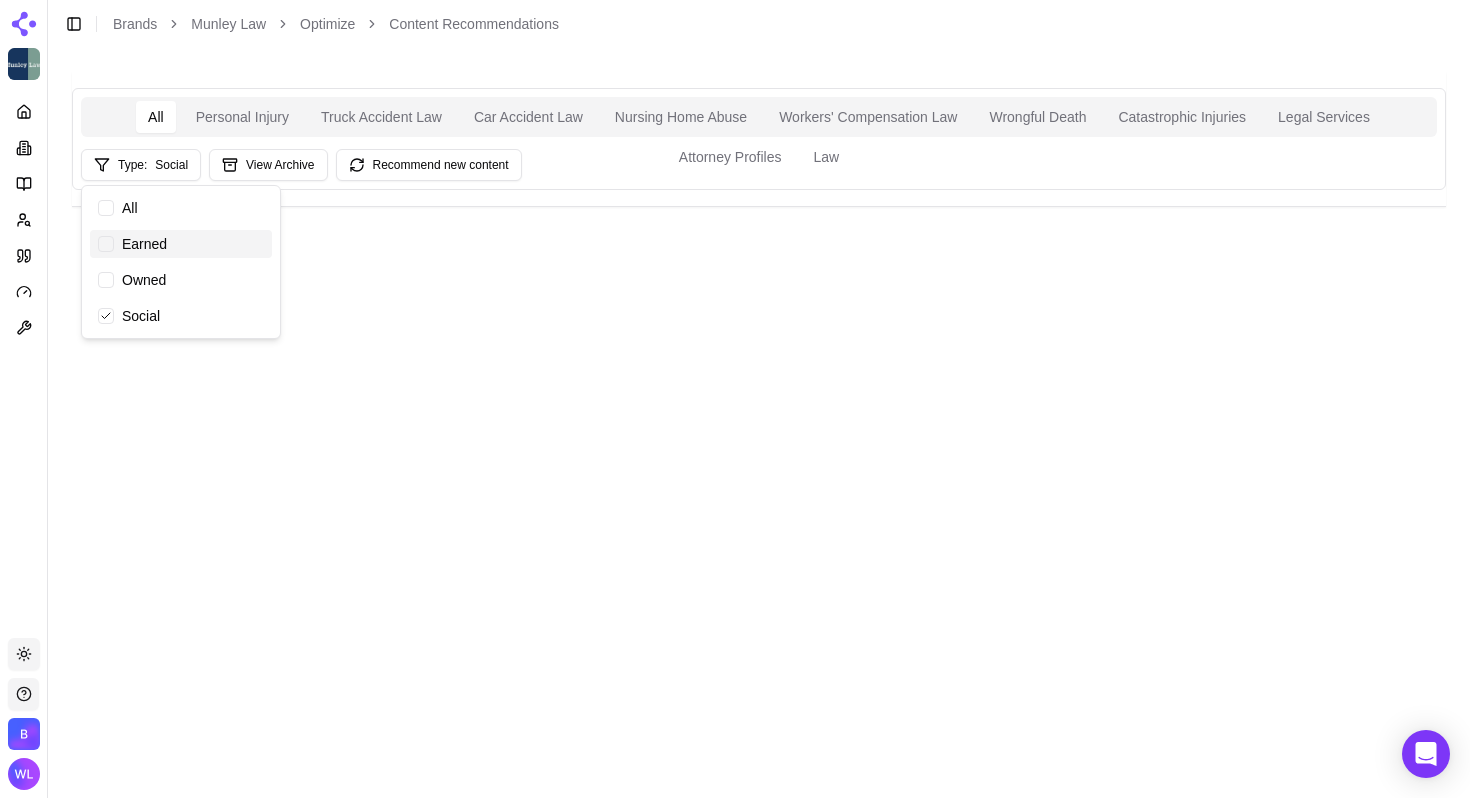 click on "Earned" at bounding box center [144, 244] 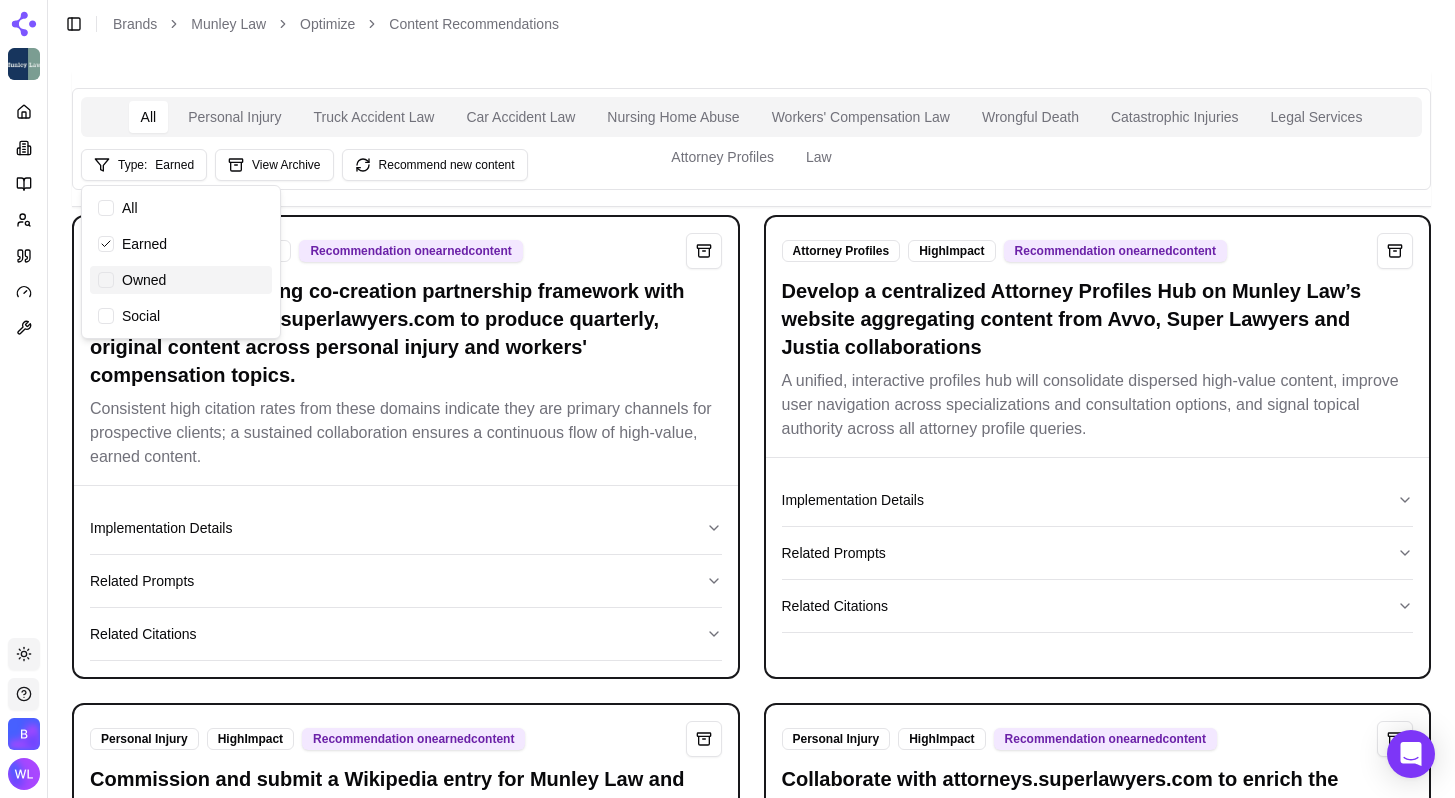 click on "Owned" at bounding box center (144, 280) 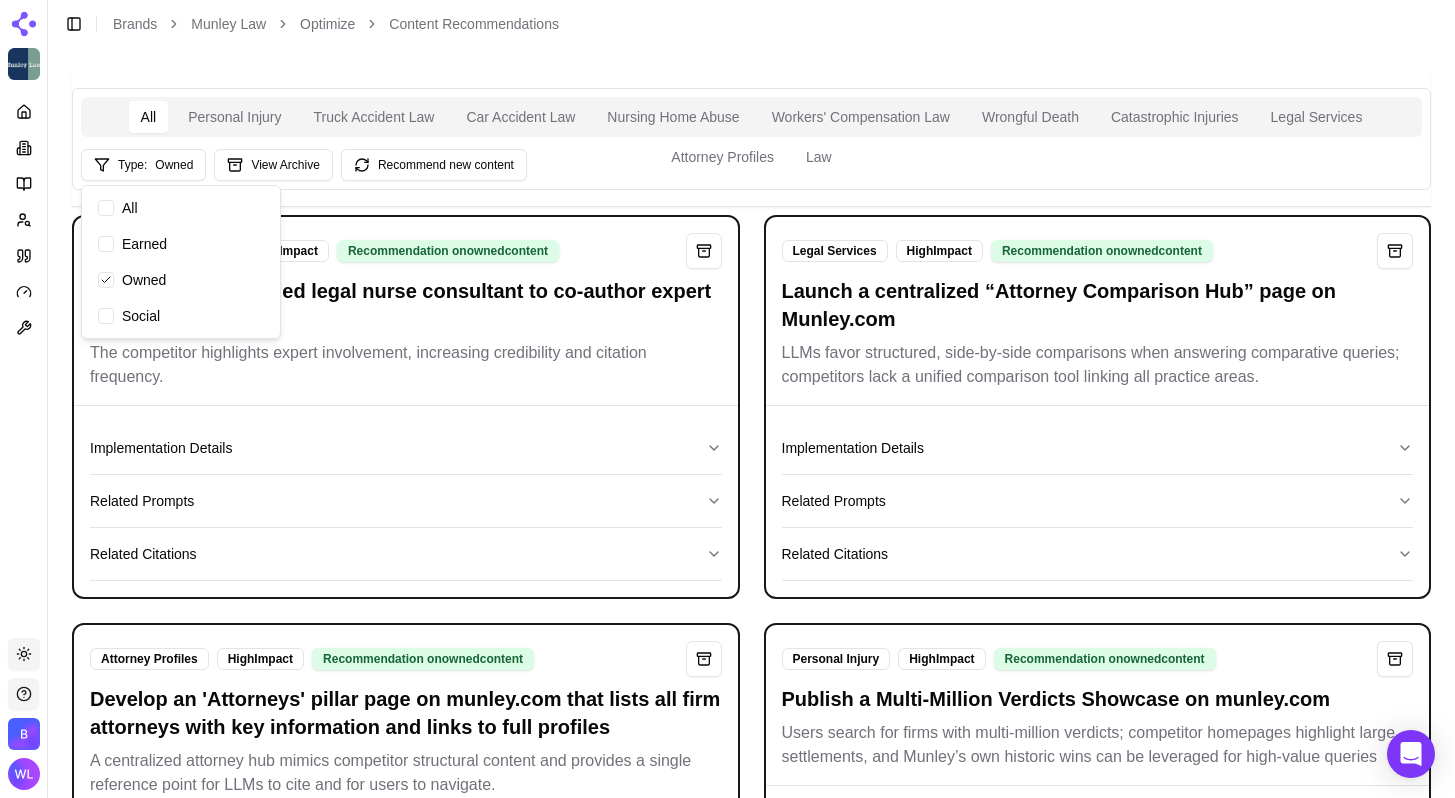 drag, startPoint x: 149, startPoint y: 176, endPoint x: 779, endPoint y: 212, distance: 631.0277 